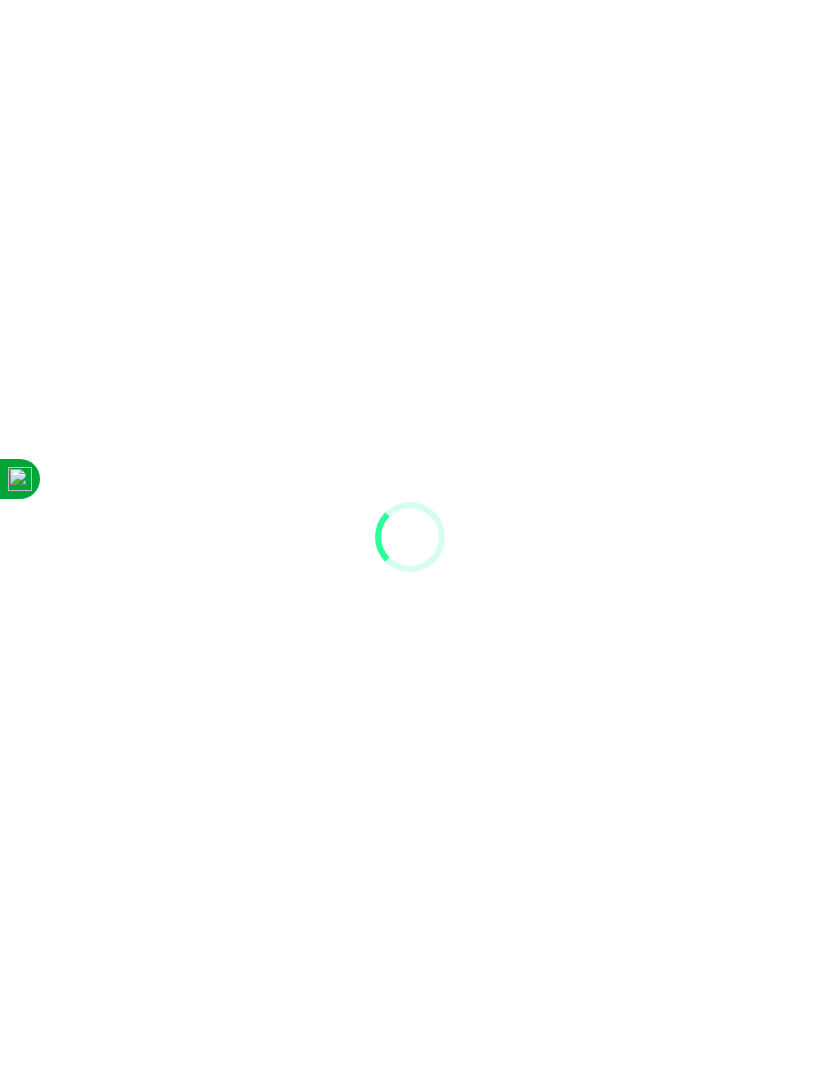 scroll, scrollTop: 0, scrollLeft: 0, axis: both 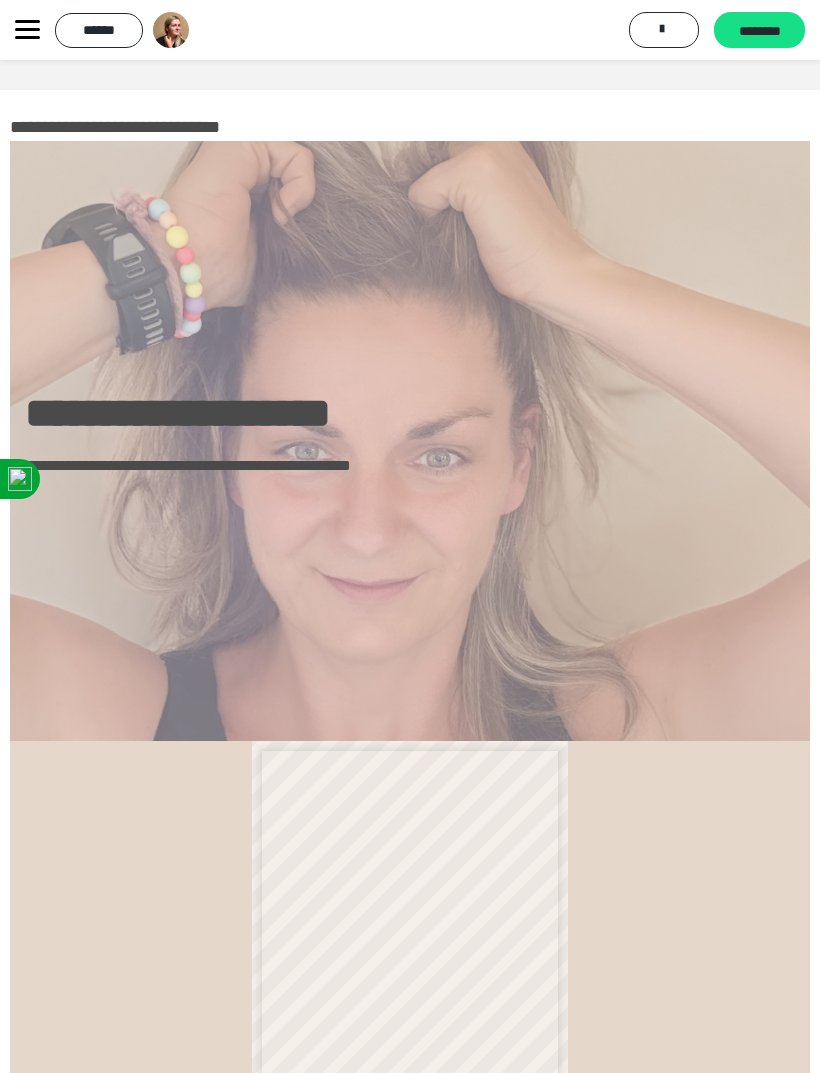 click at bounding box center [27, 30] 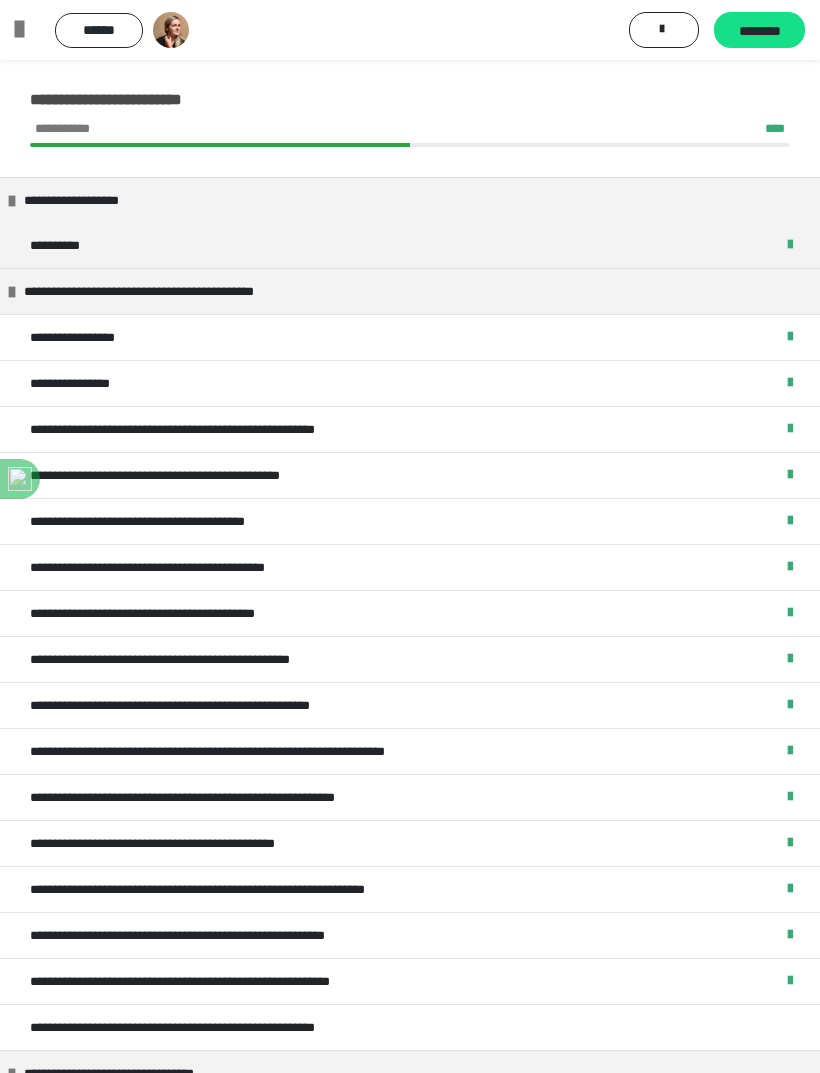 click on "**********" at bounding box center [86, 383] 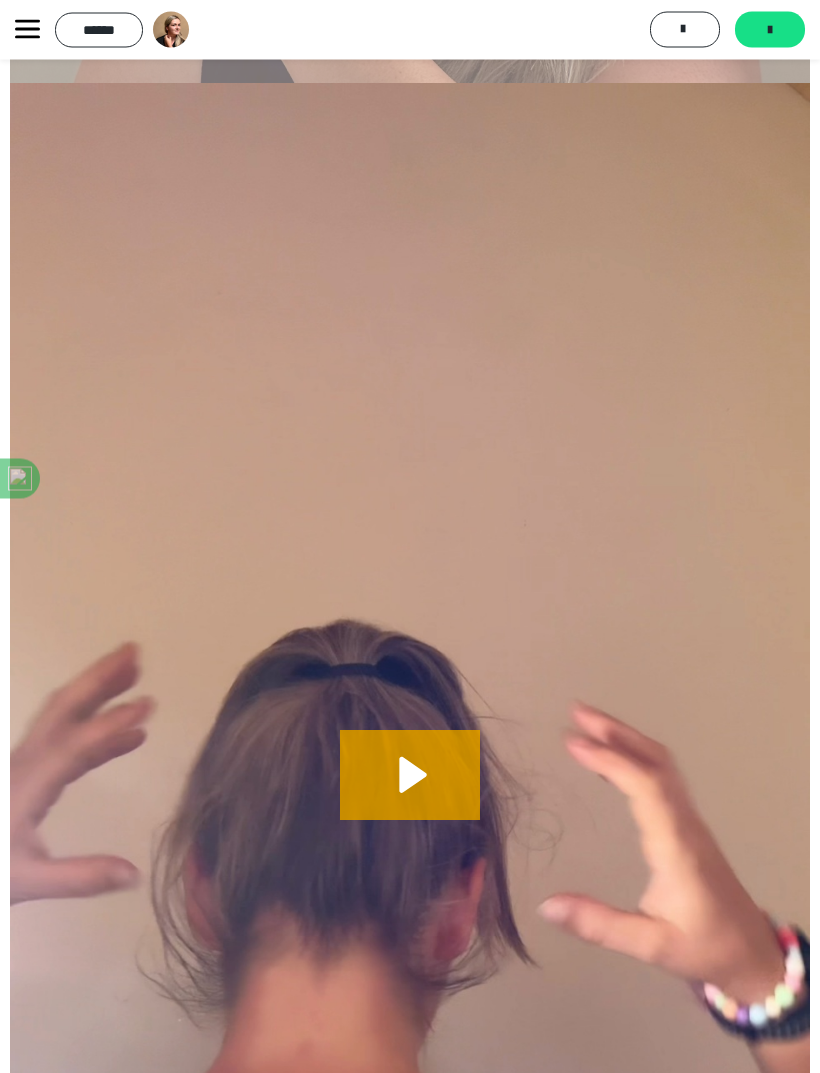 scroll, scrollTop: 658, scrollLeft: 0, axis: vertical 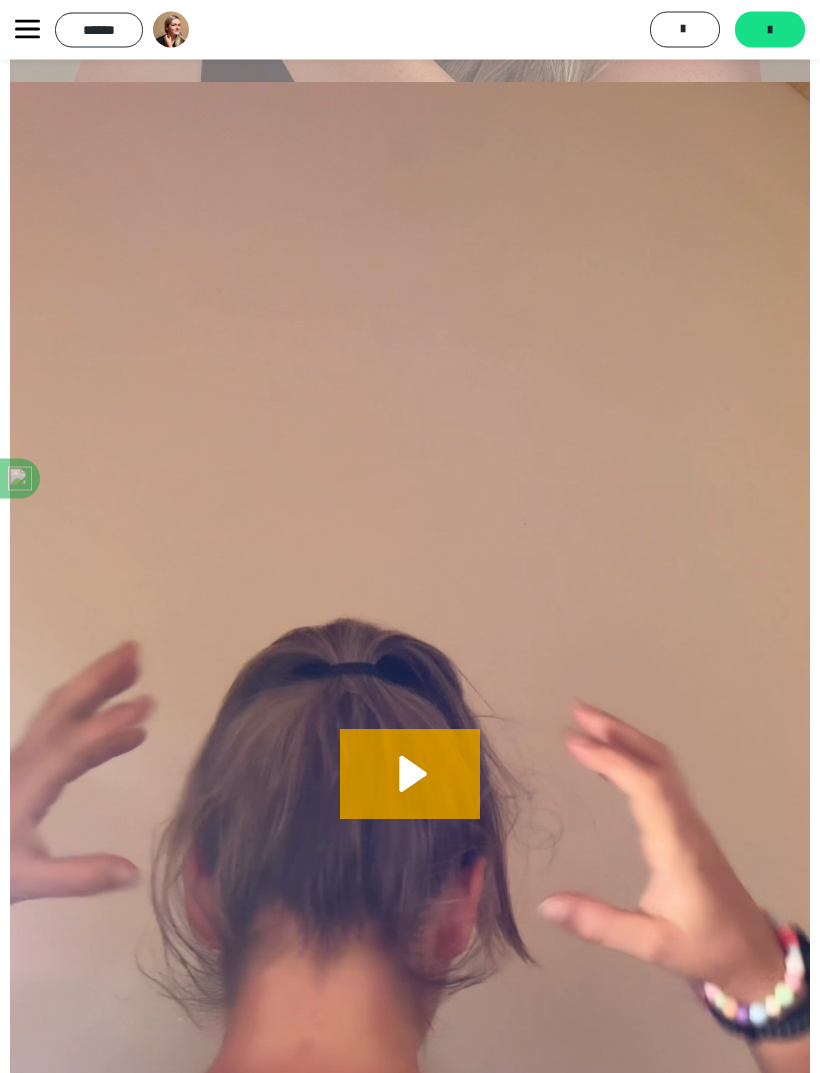 click 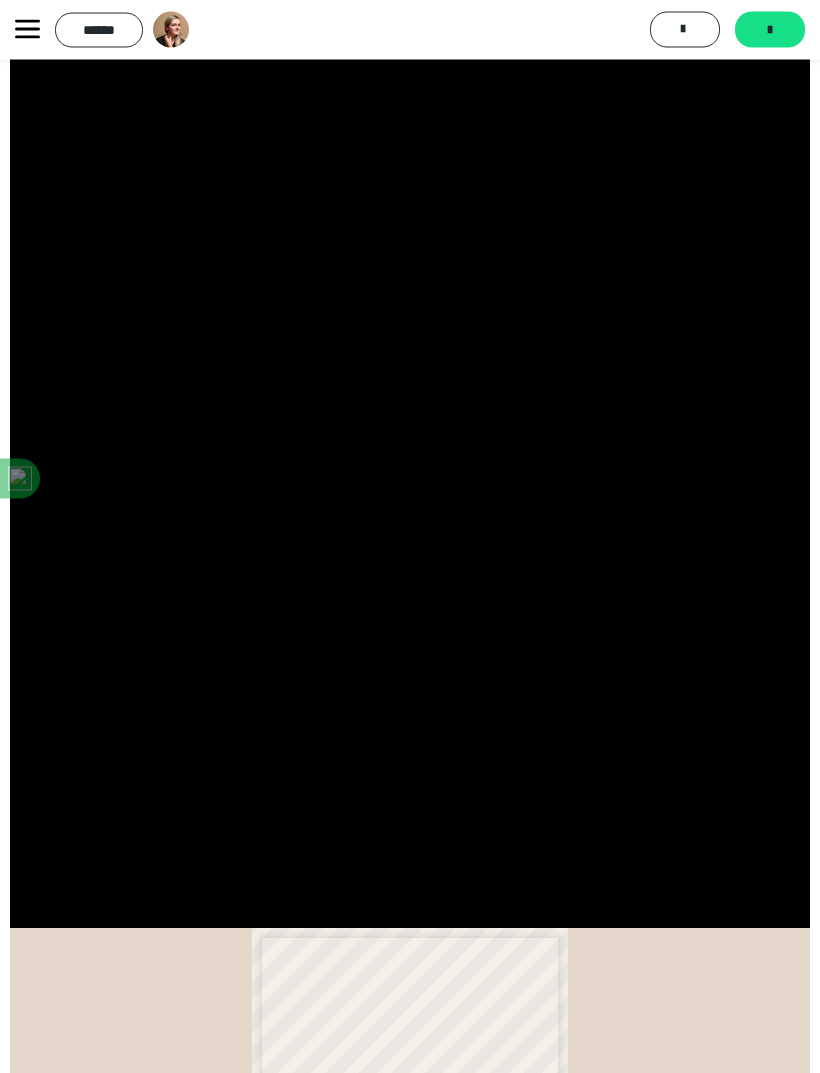scroll, scrollTop: 1237, scrollLeft: 0, axis: vertical 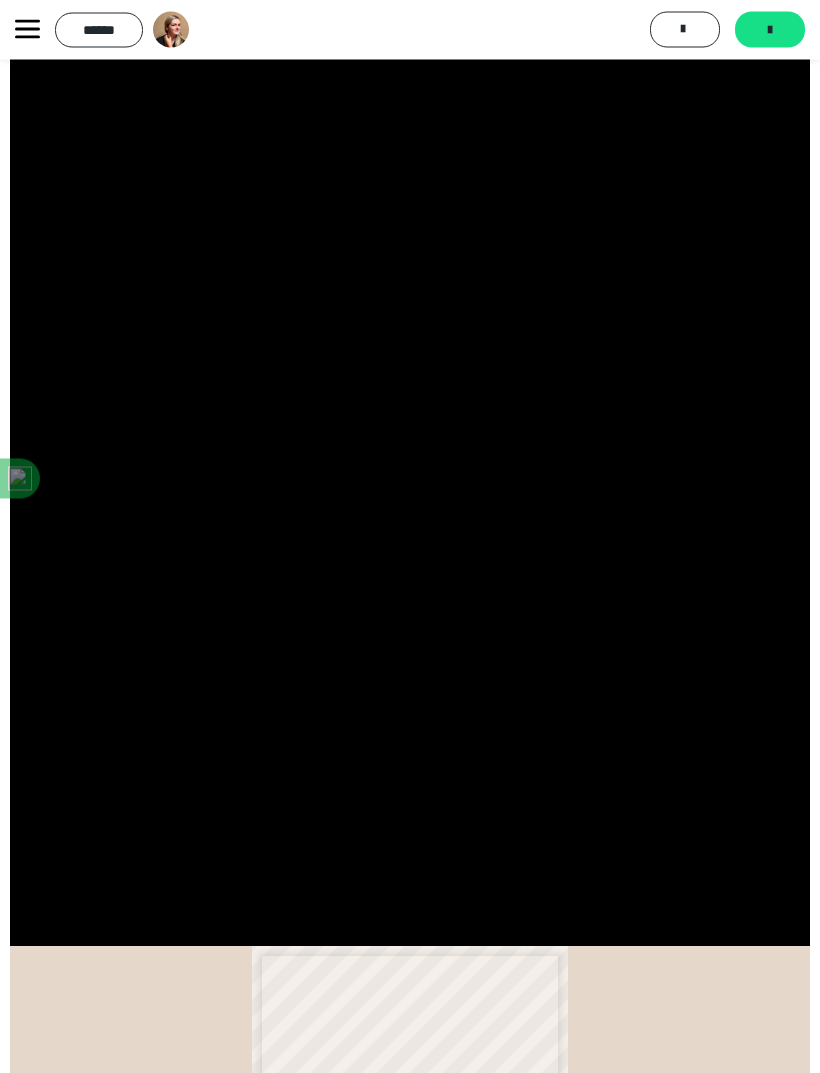 click on "*******" at bounding box center [770, 30] 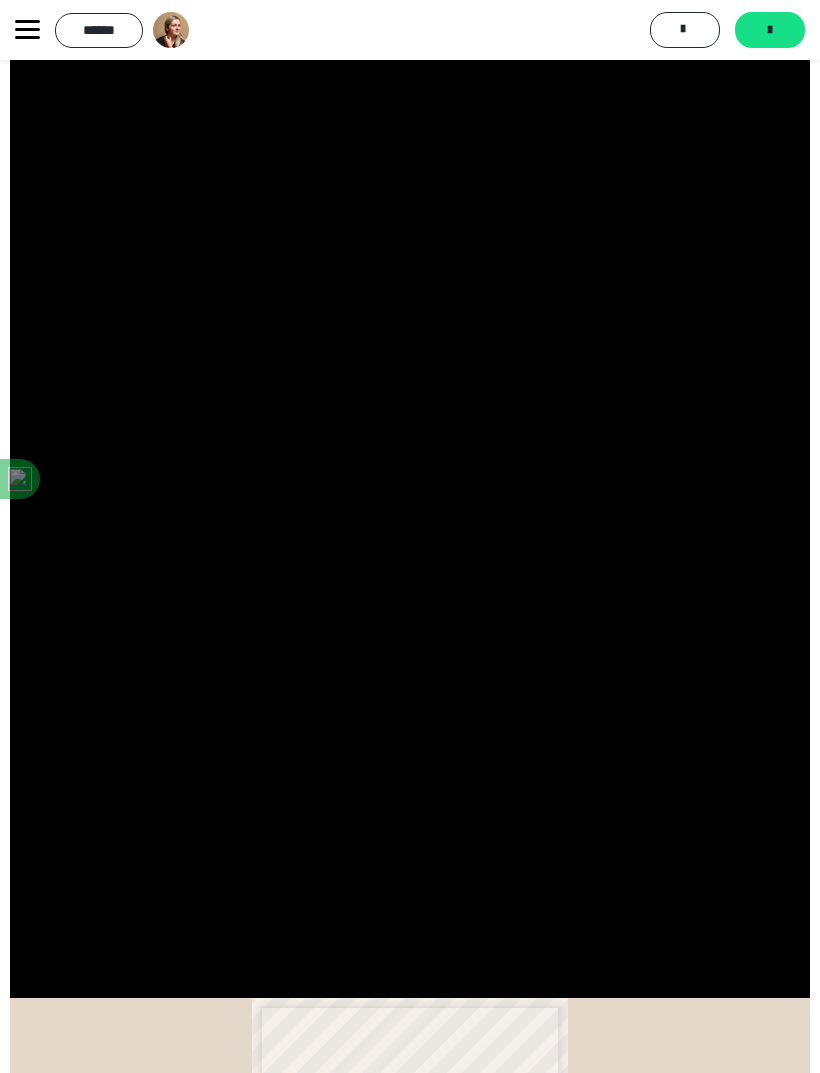scroll, scrollTop: 0, scrollLeft: 0, axis: both 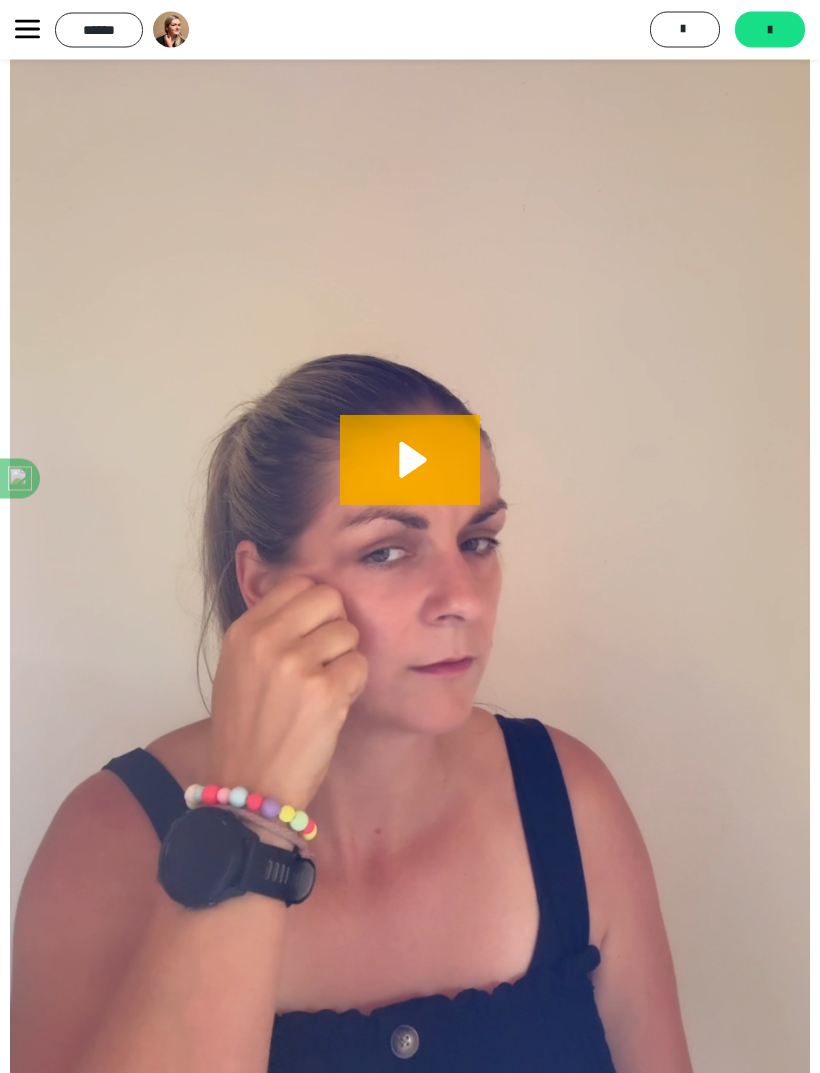 click 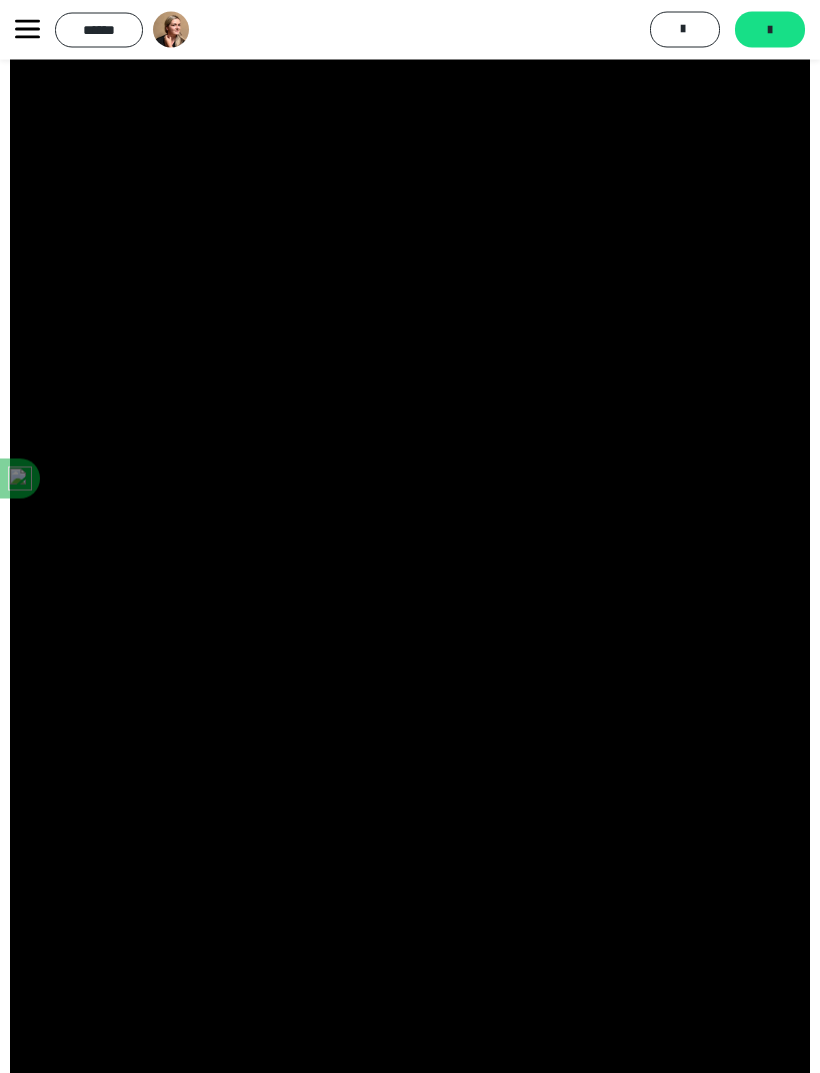 scroll, scrollTop: 973, scrollLeft: 0, axis: vertical 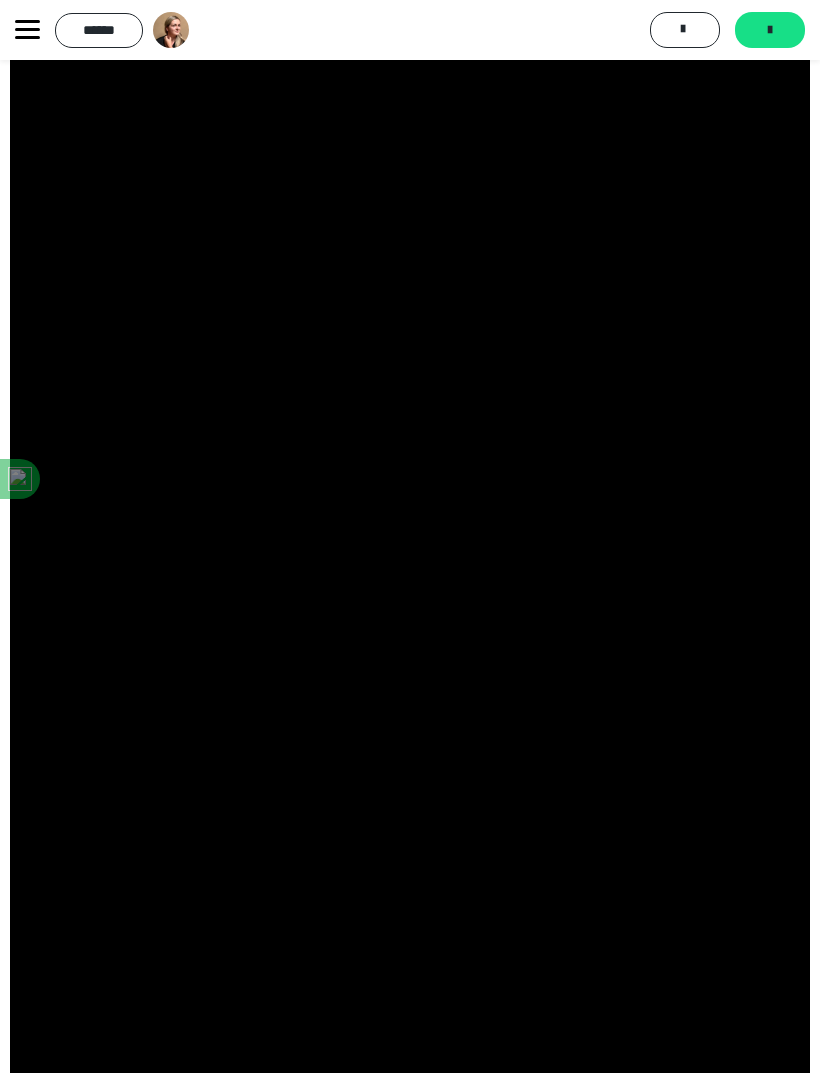 click on "*******" at bounding box center (770, 30) 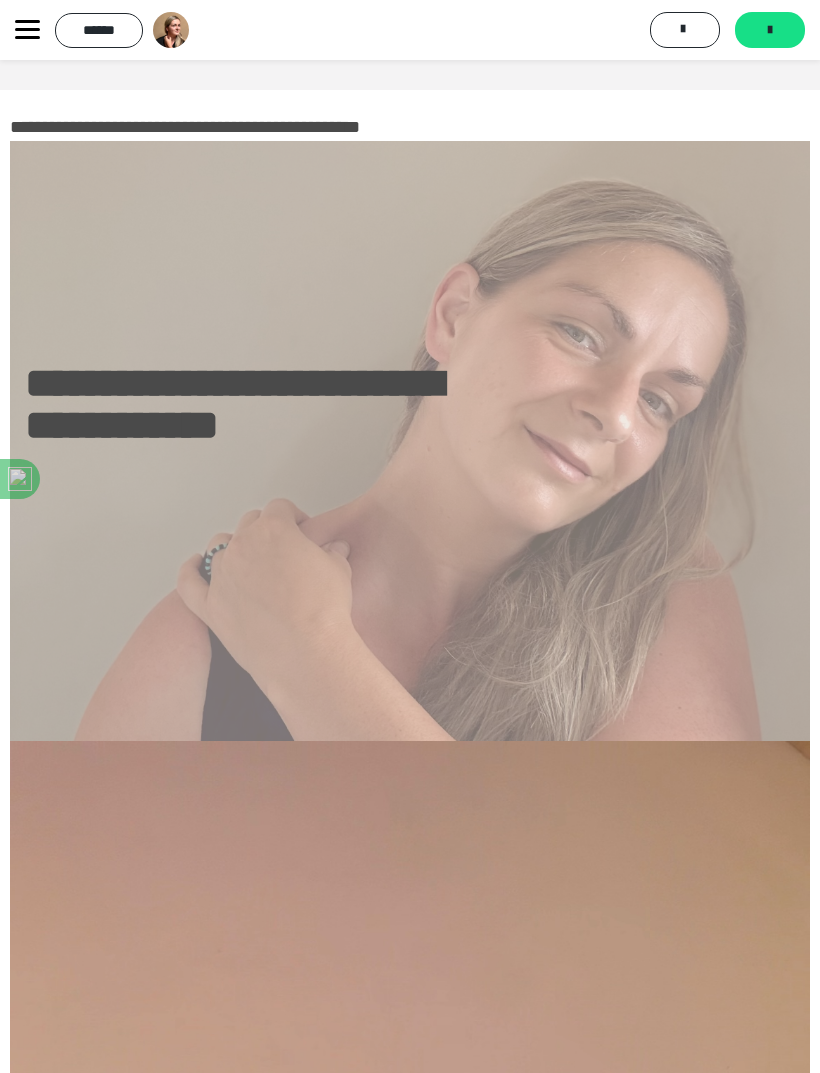 click on "*******" at bounding box center [770, 30] 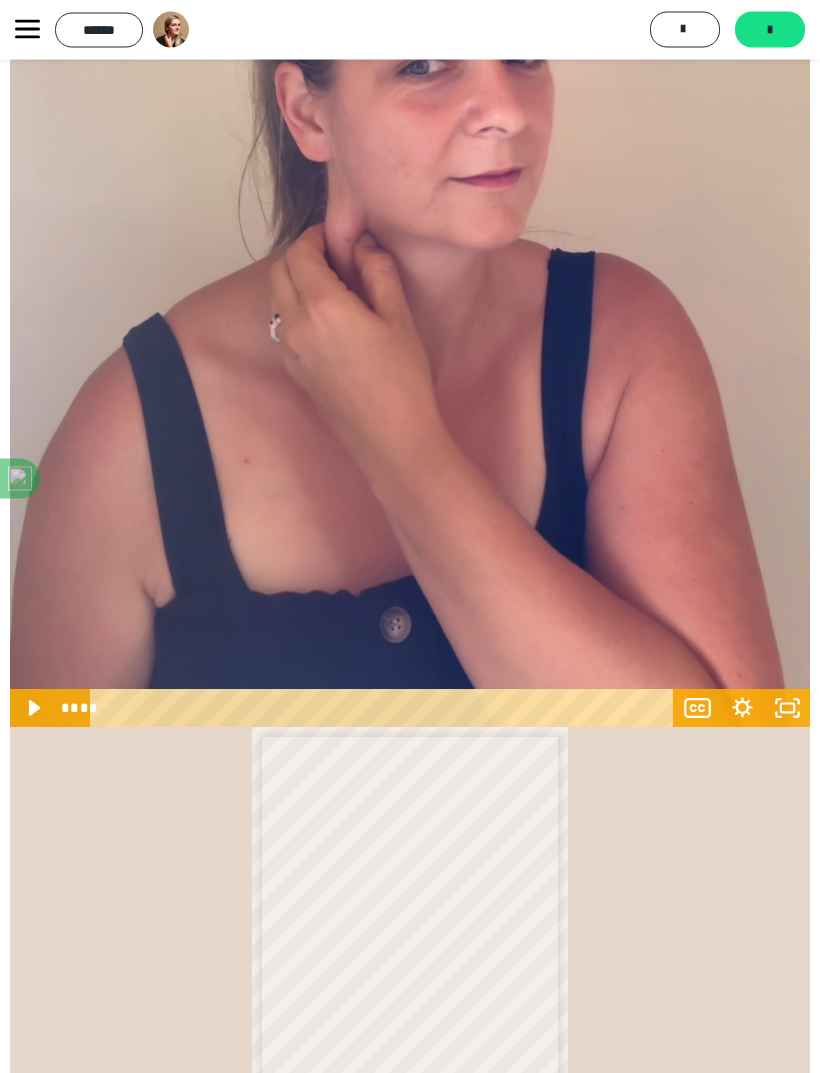 scroll, scrollTop: 1437, scrollLeft: 0, axis: vertical 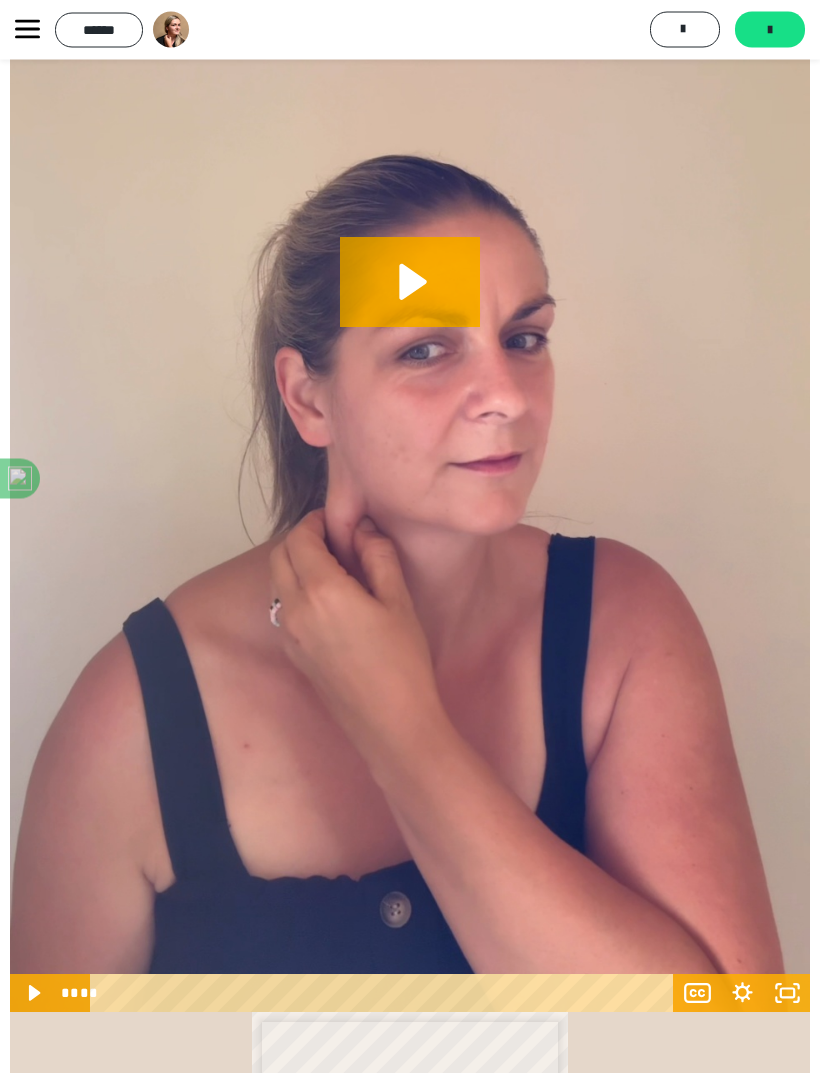 click 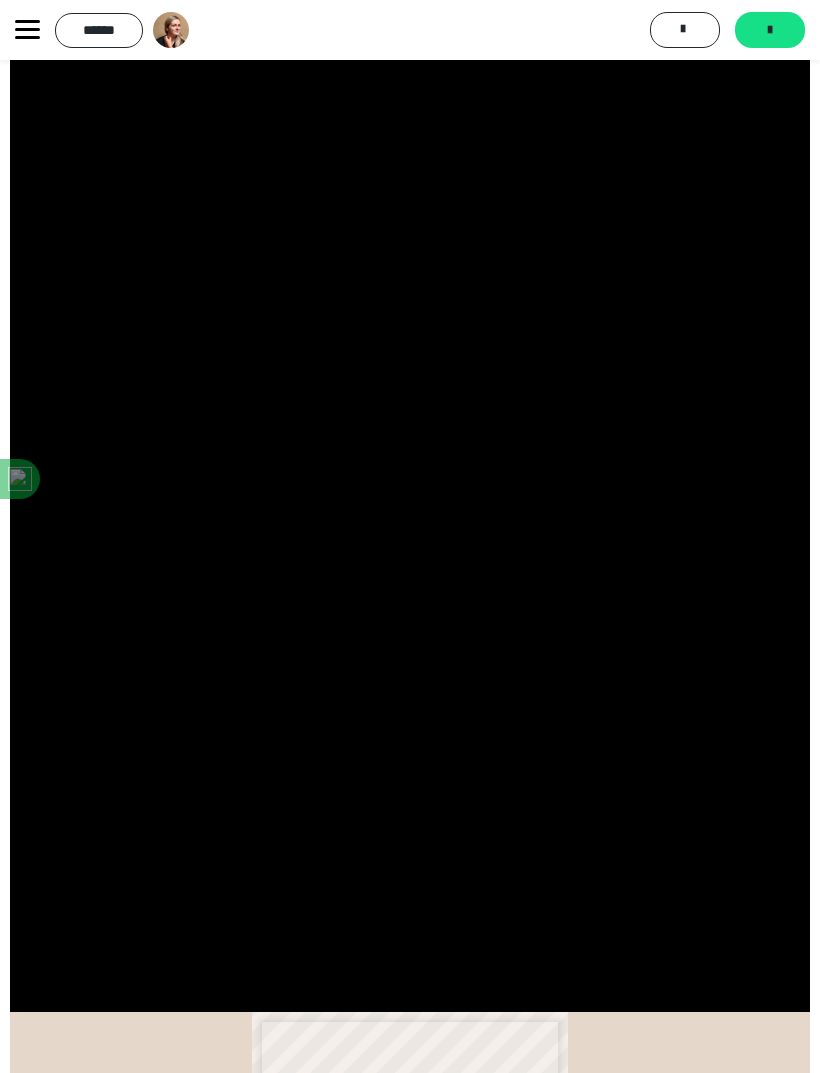 click on "*******" at bounding box center [770, 30] 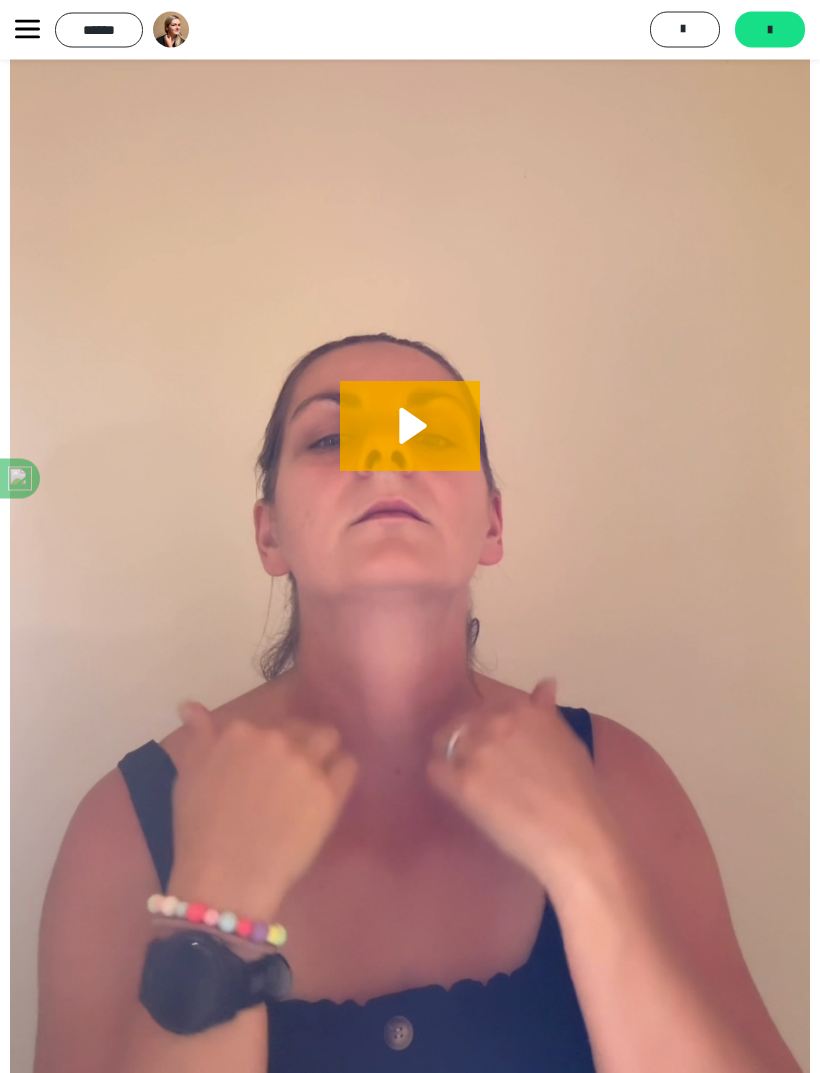 click 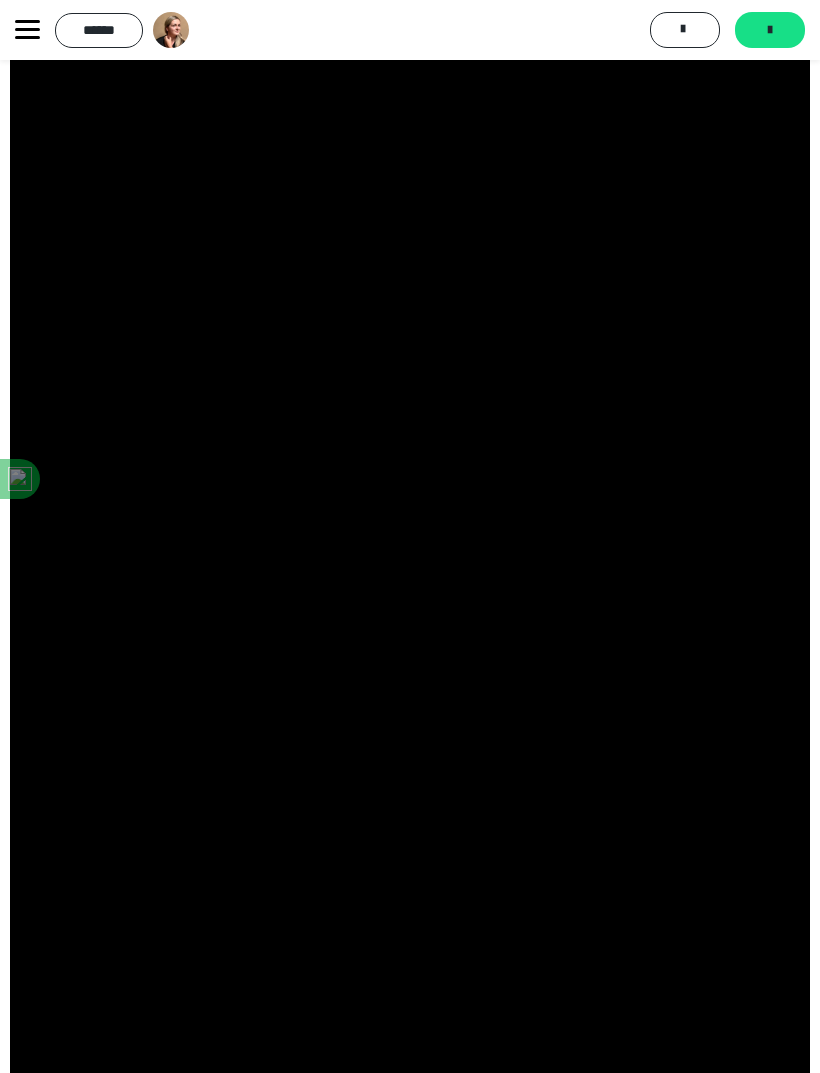 click at bounding box center [410, 445] 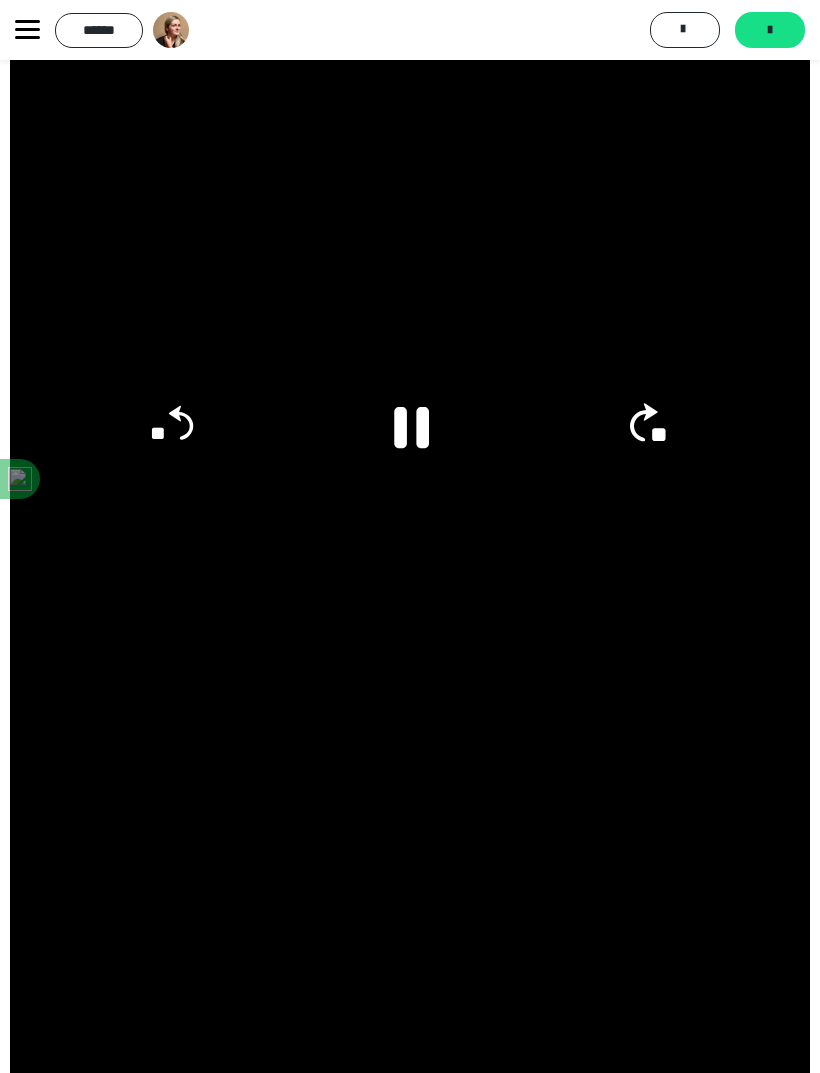 click on "**" 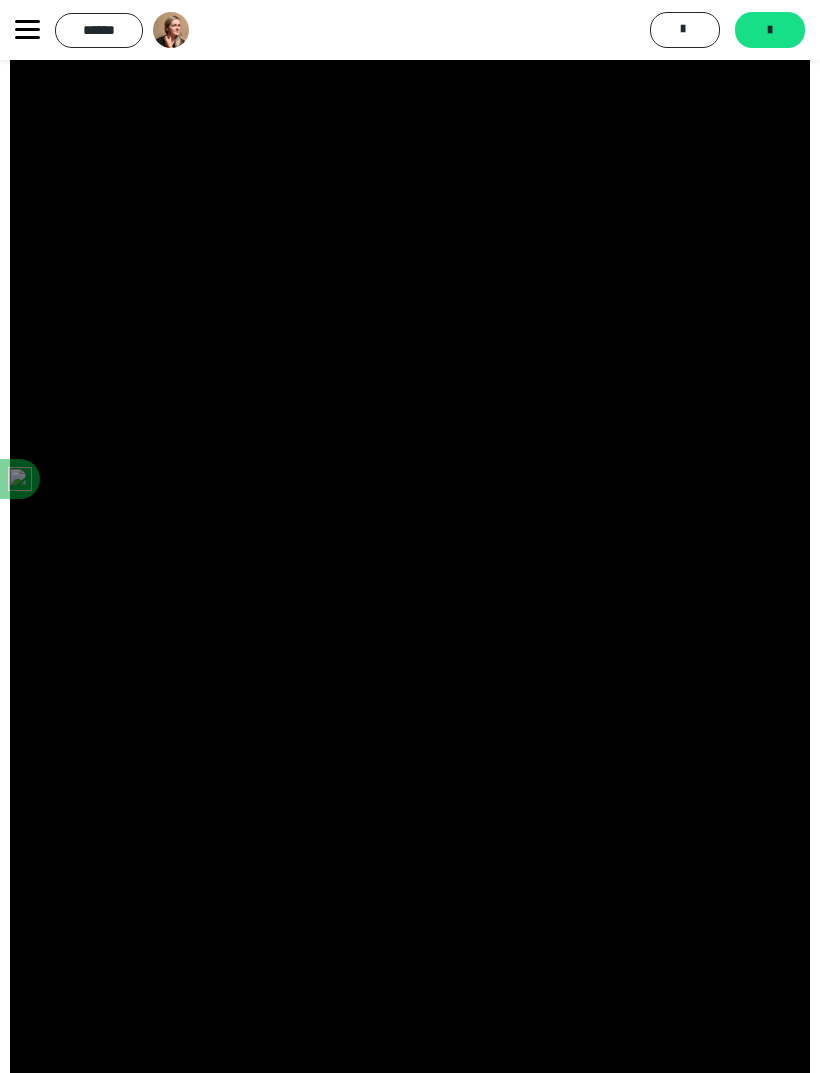 click at bounding box center (410, 445) 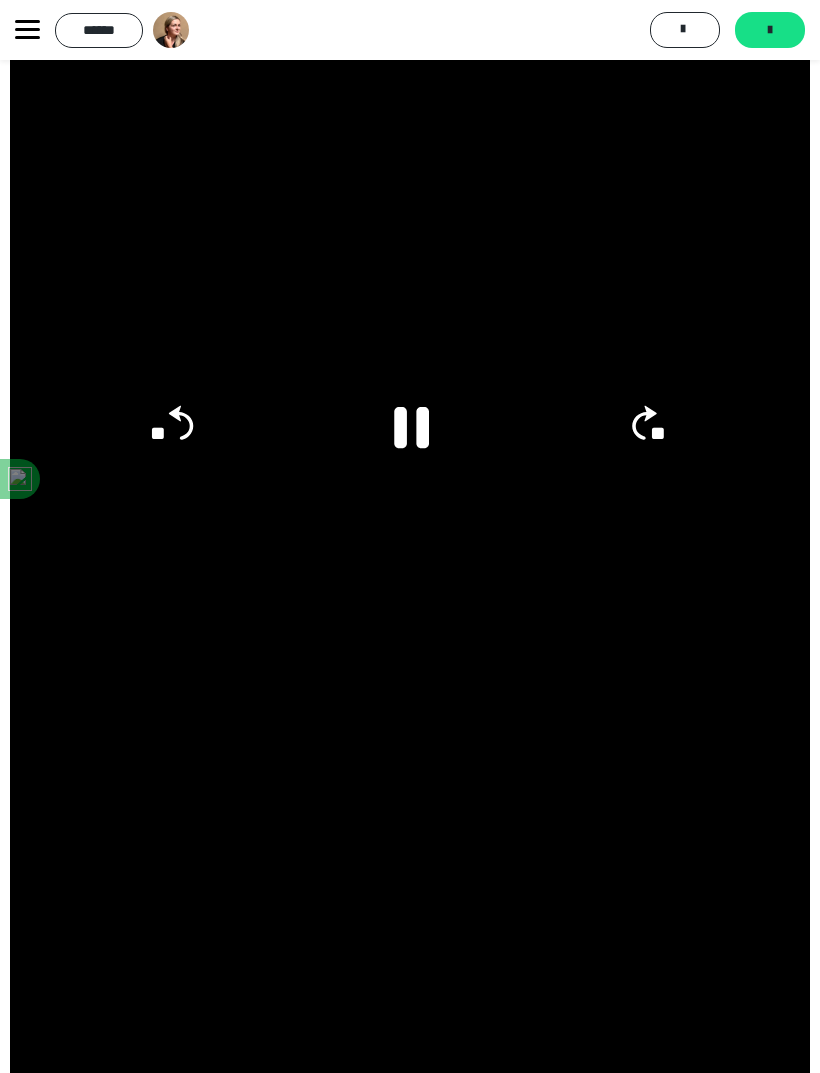 click on "**" 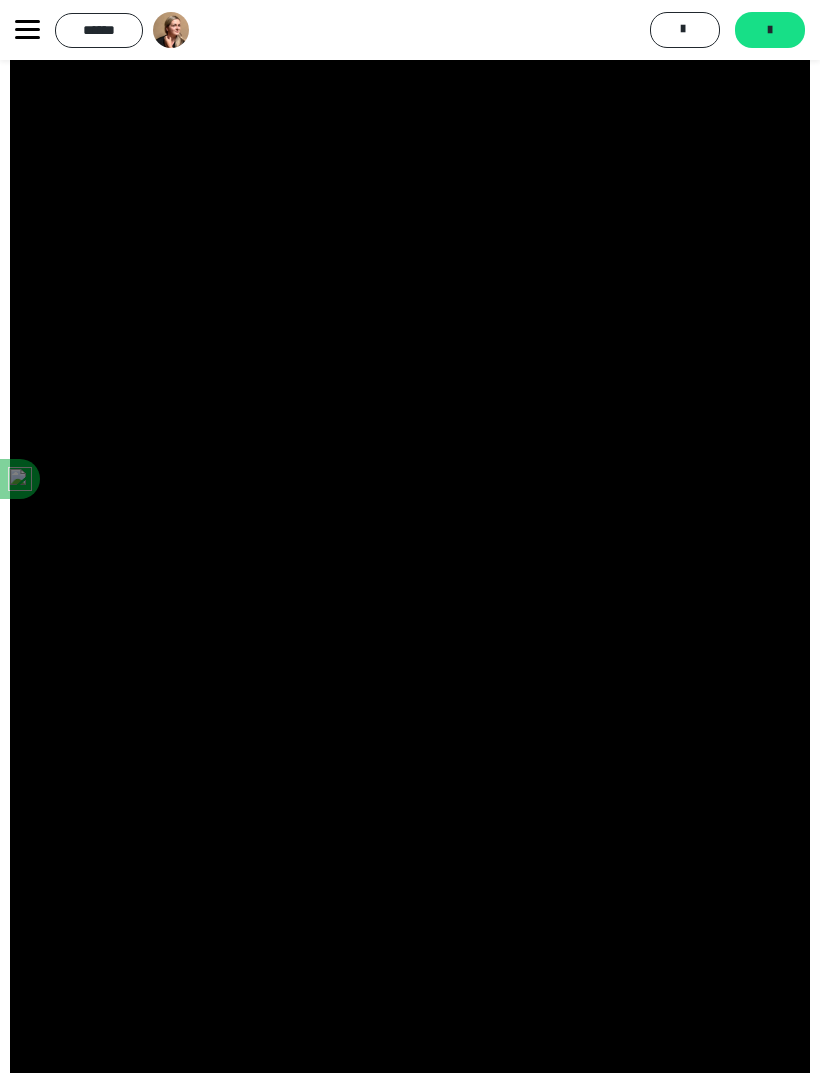 click on "*******" at bounding box center [770, 30] 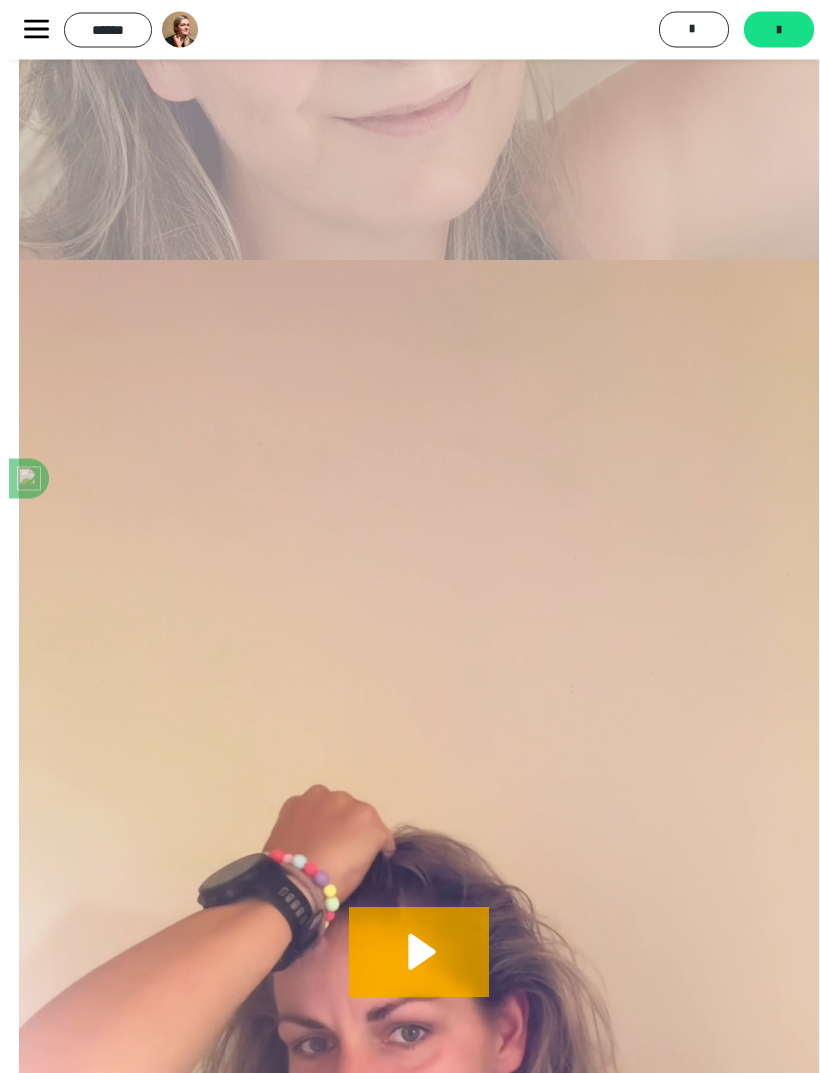 scroll, scrollTop: 483, scrollLeft: 0, axis: vertical 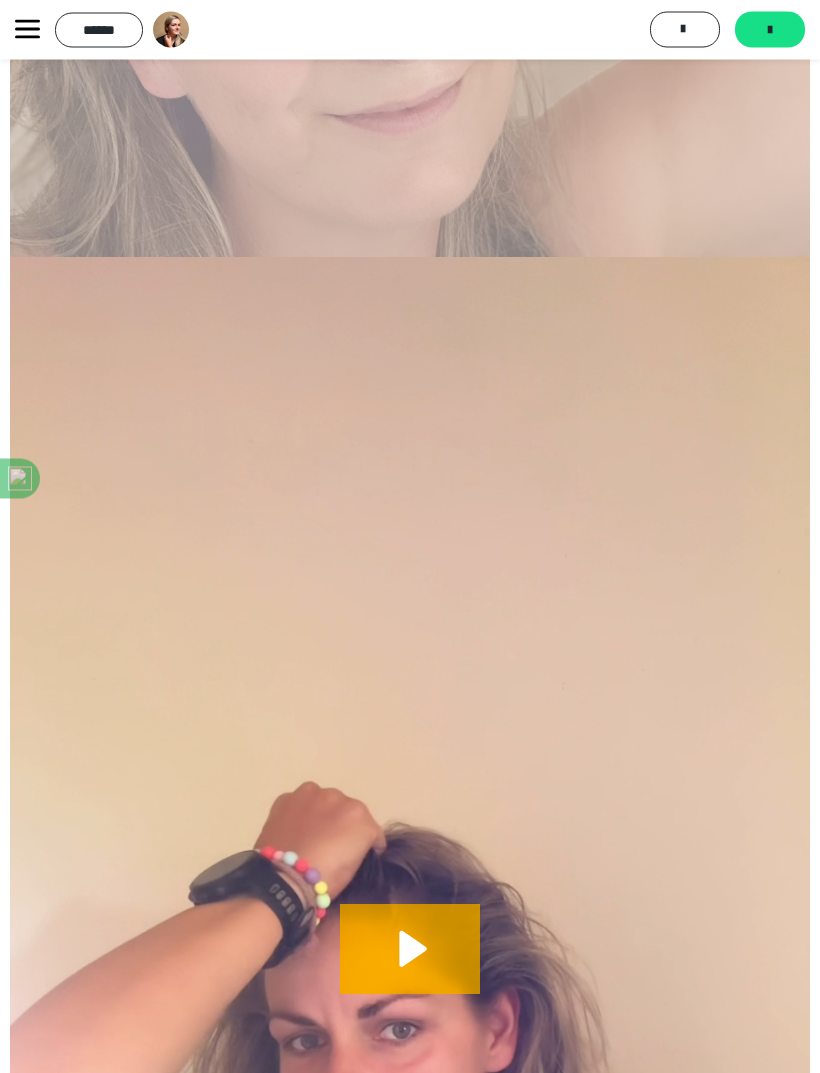 click on "*******" at bounding box center [770, 30] 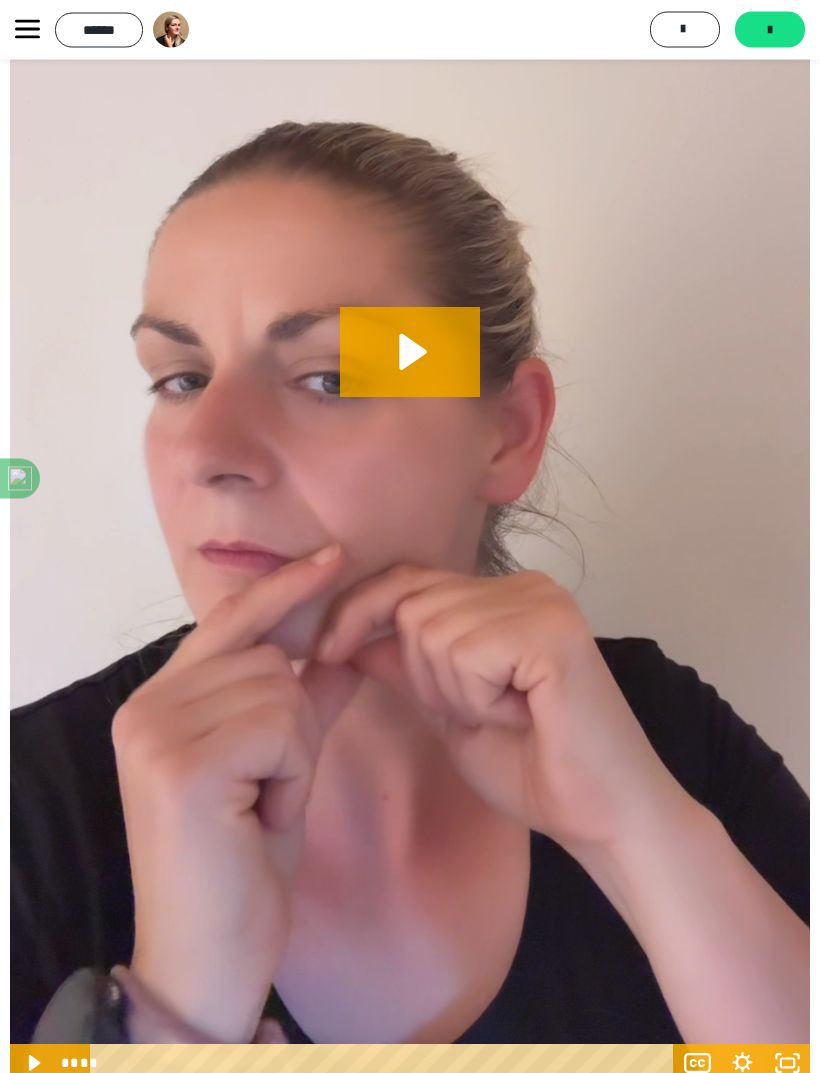 click 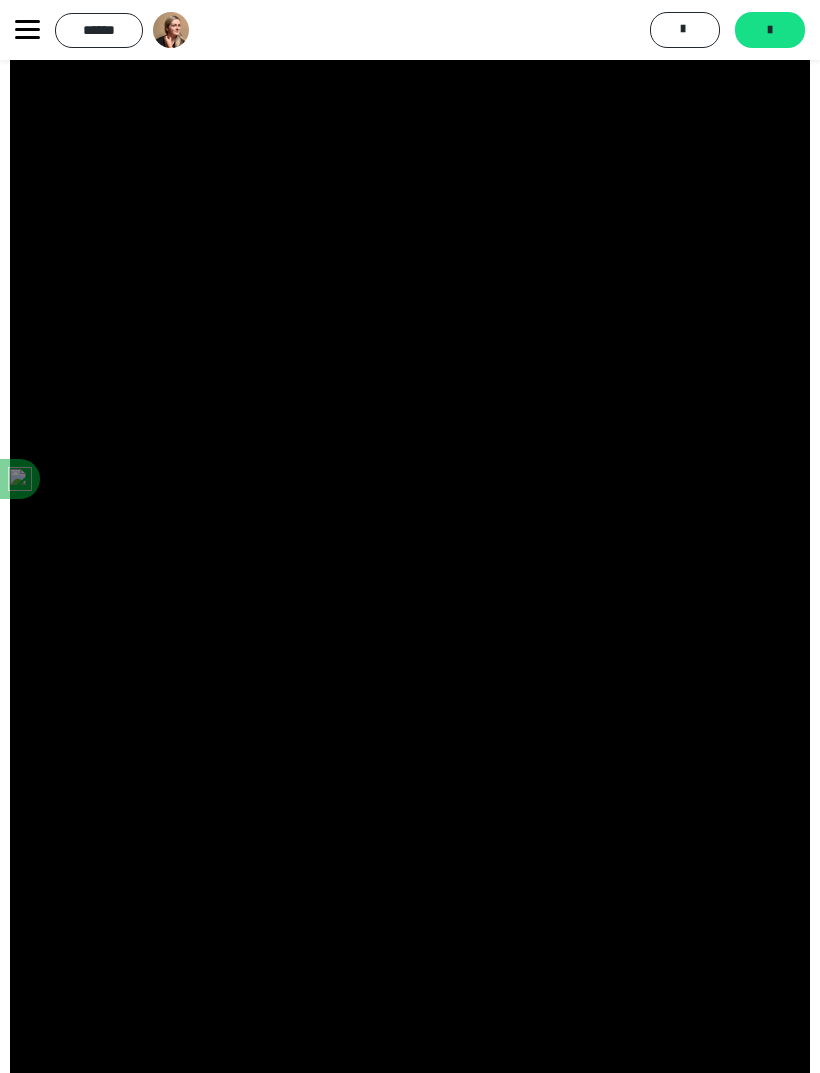 click on "*******" at bounding box center (770, 30) 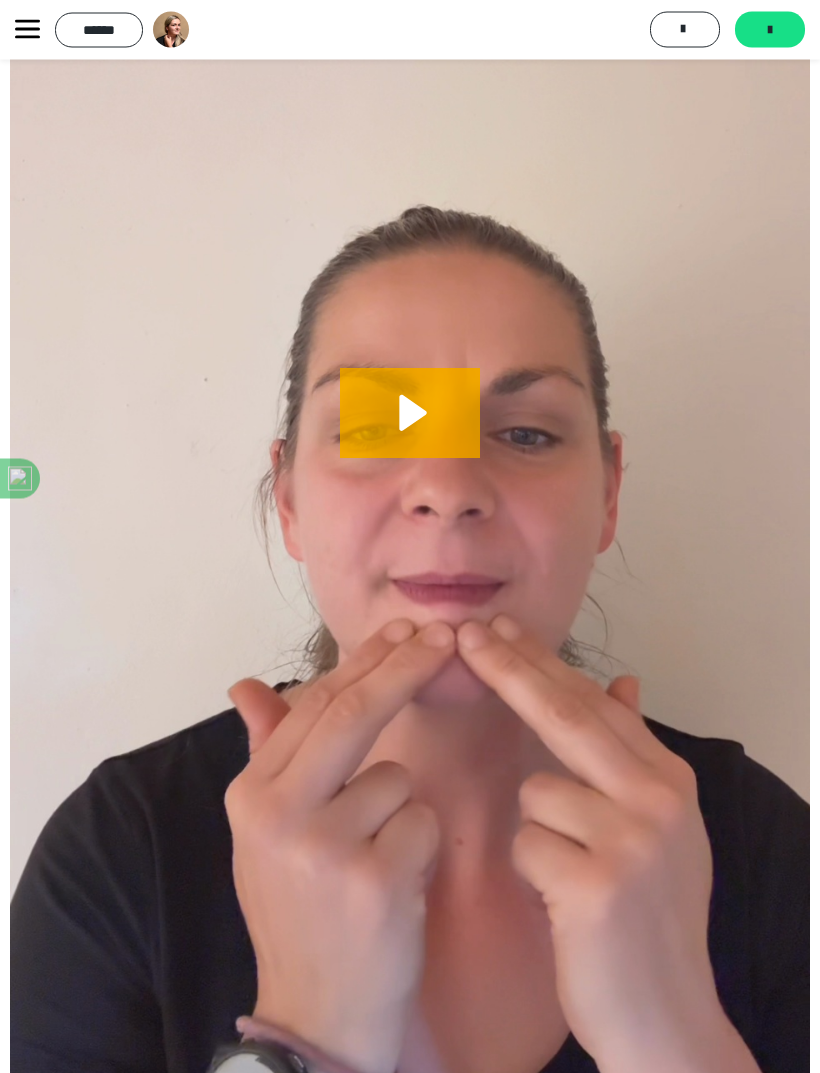 click 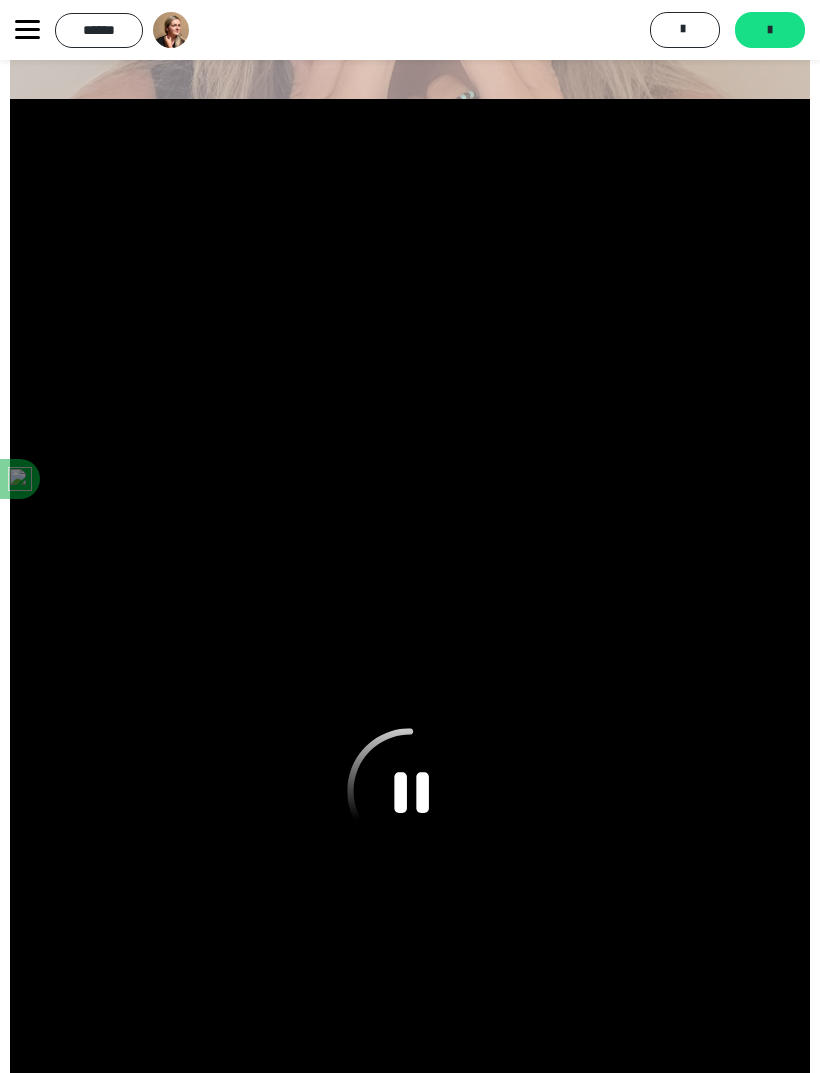 scroll, scrollTop: 688, scrollLeft: 0, axis: vertical 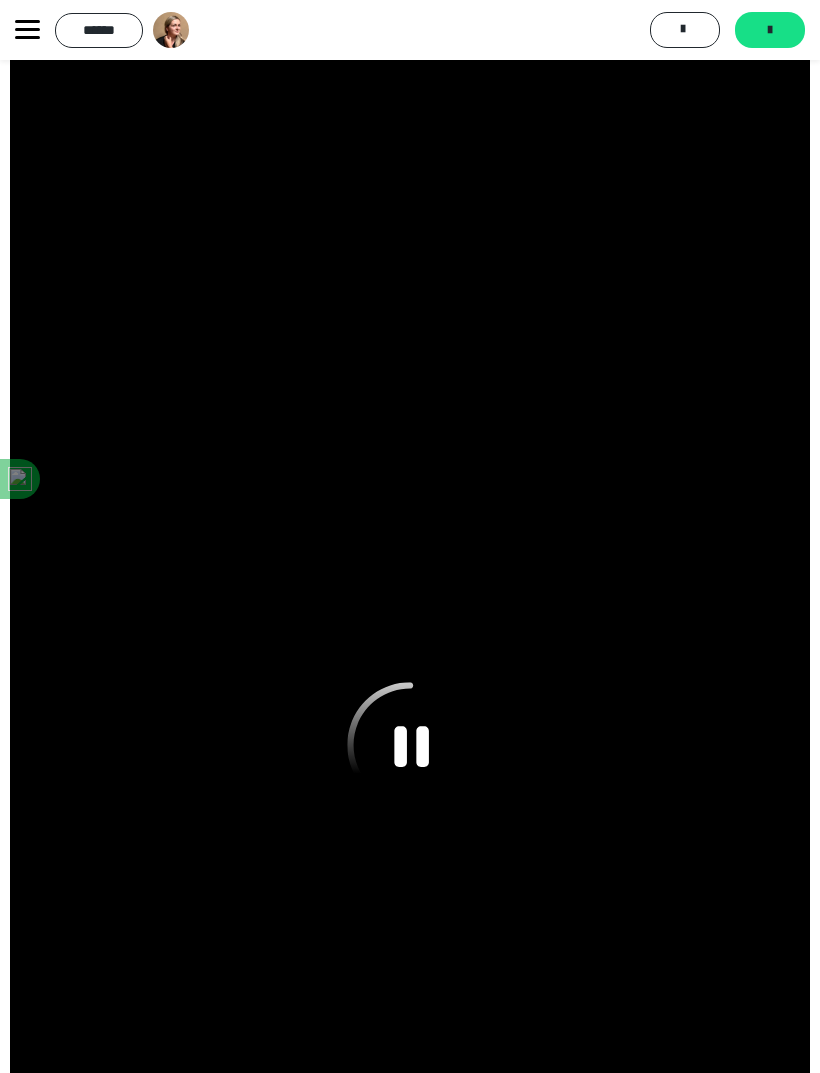 click 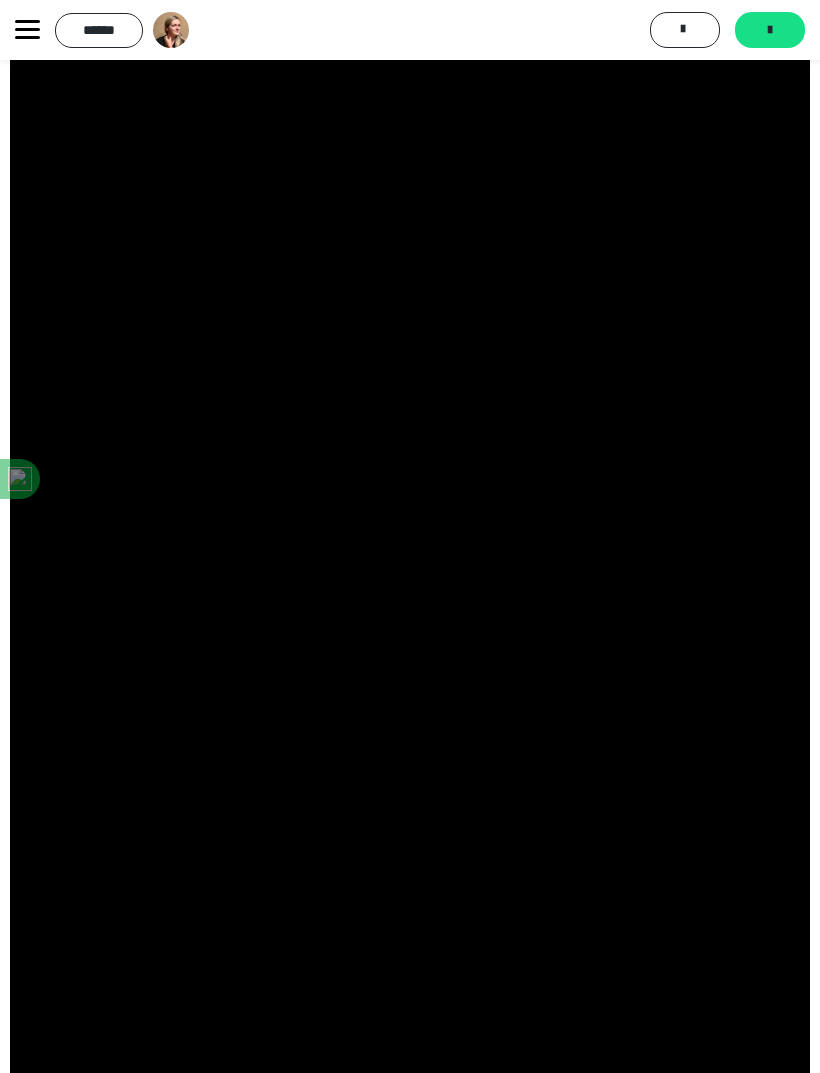 click at bounding box center [410, 764] 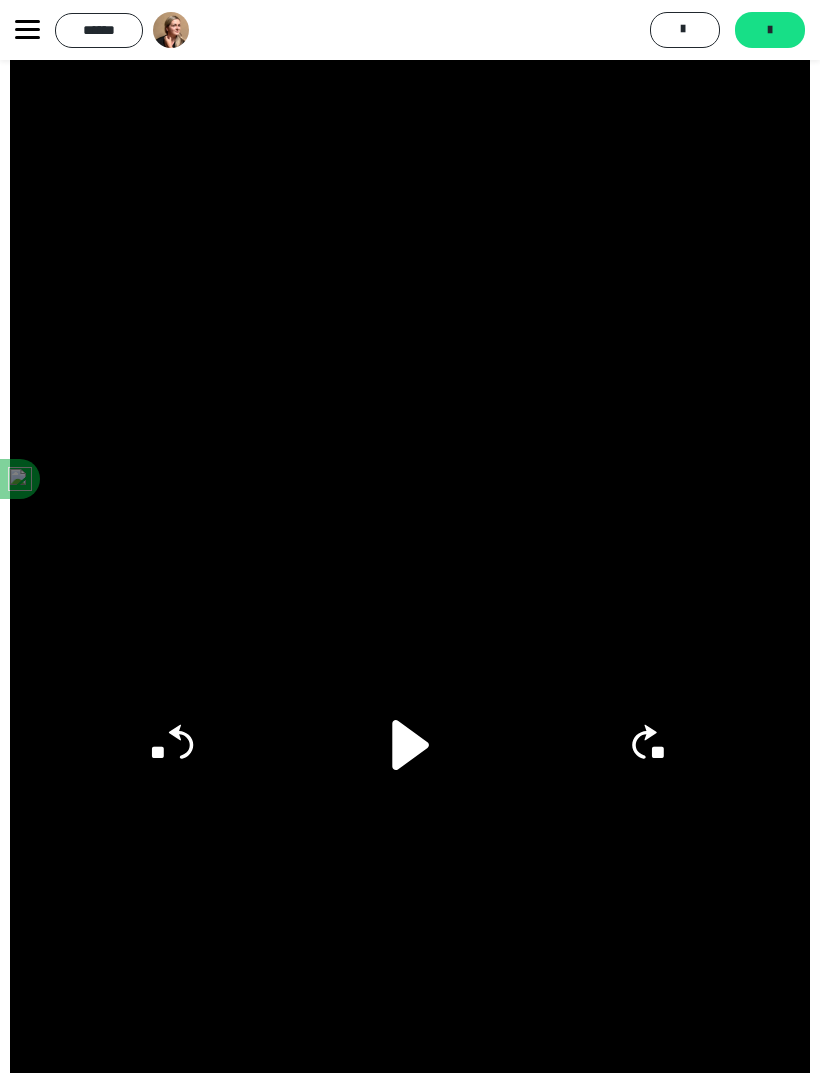 click 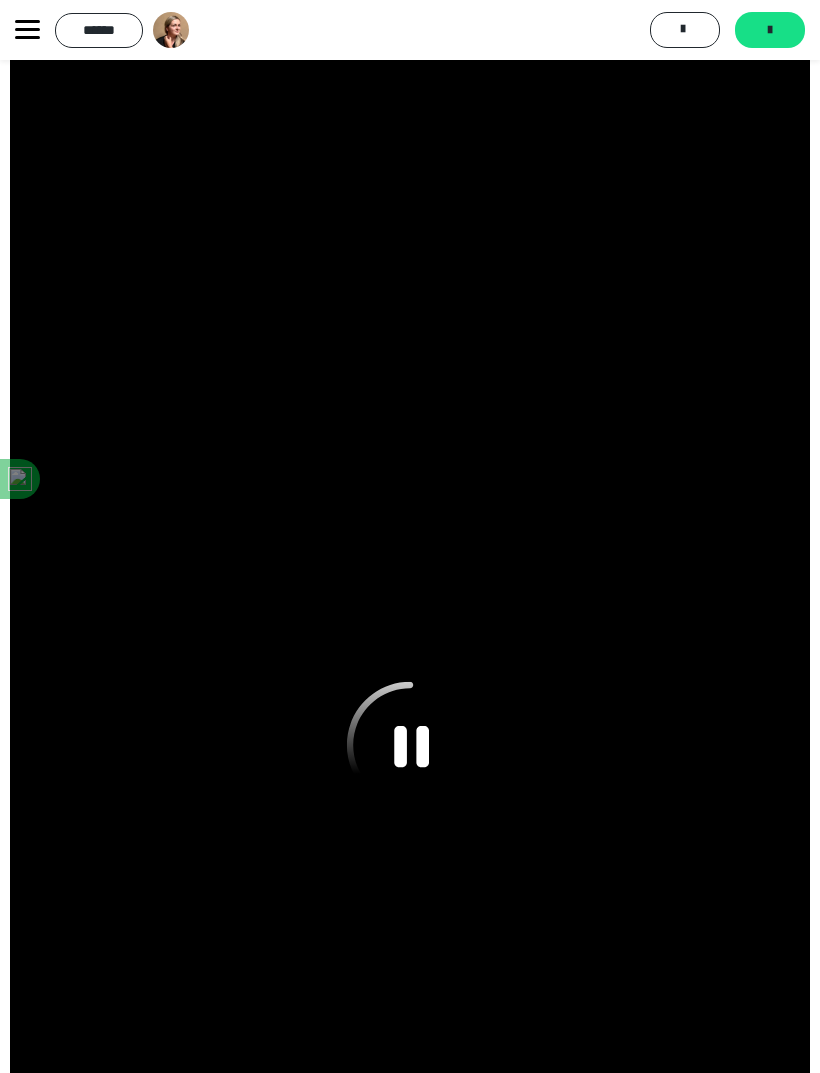 click 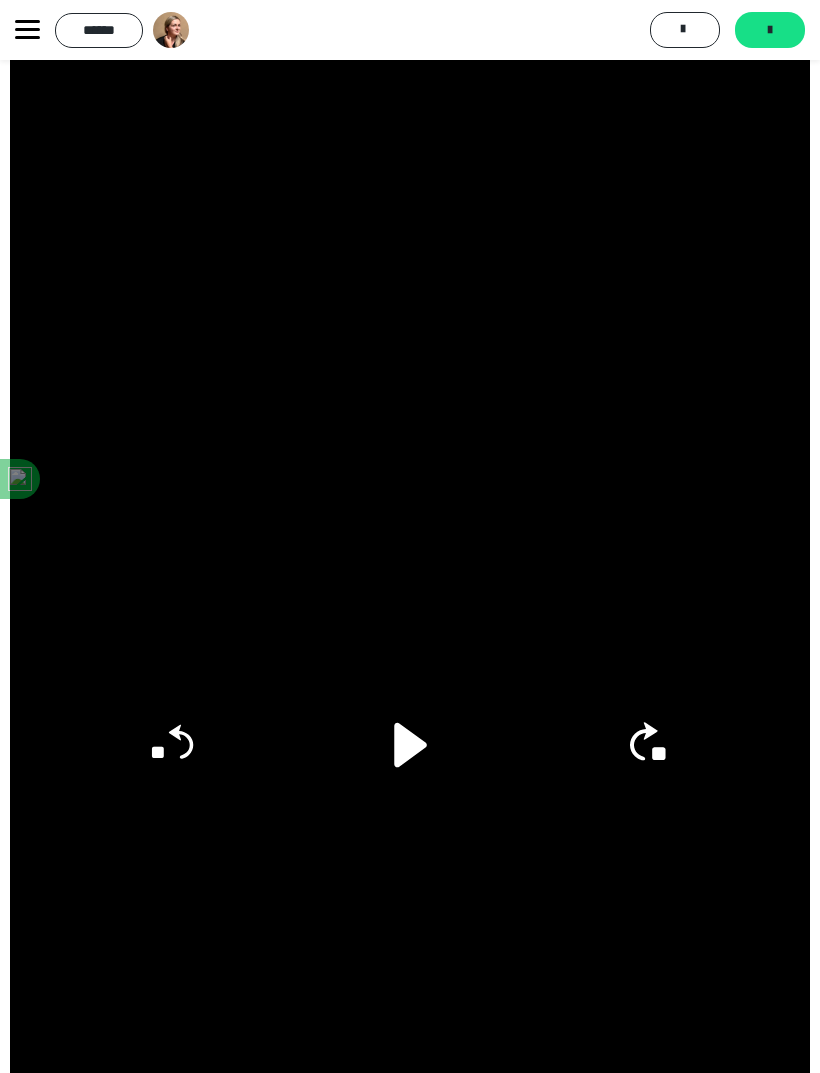 click on "**" 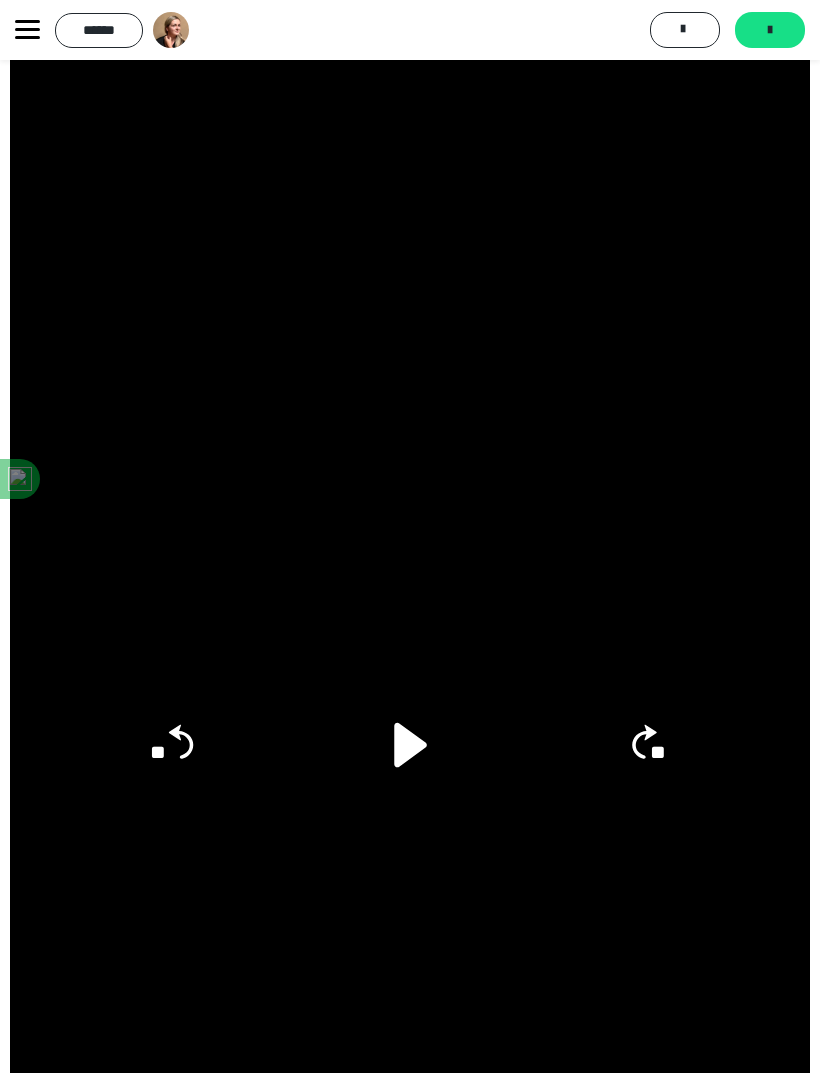 click 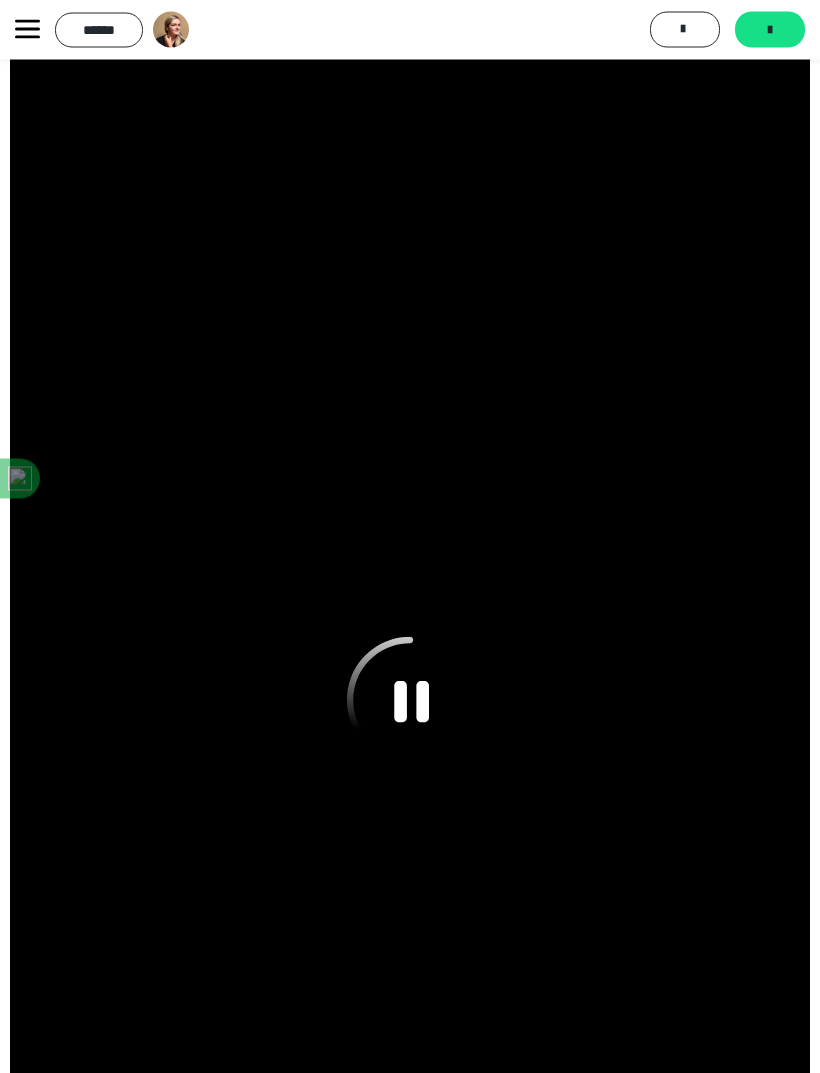 scroll, scrollTop: 735, scrollLeft: 0, axis: vertical 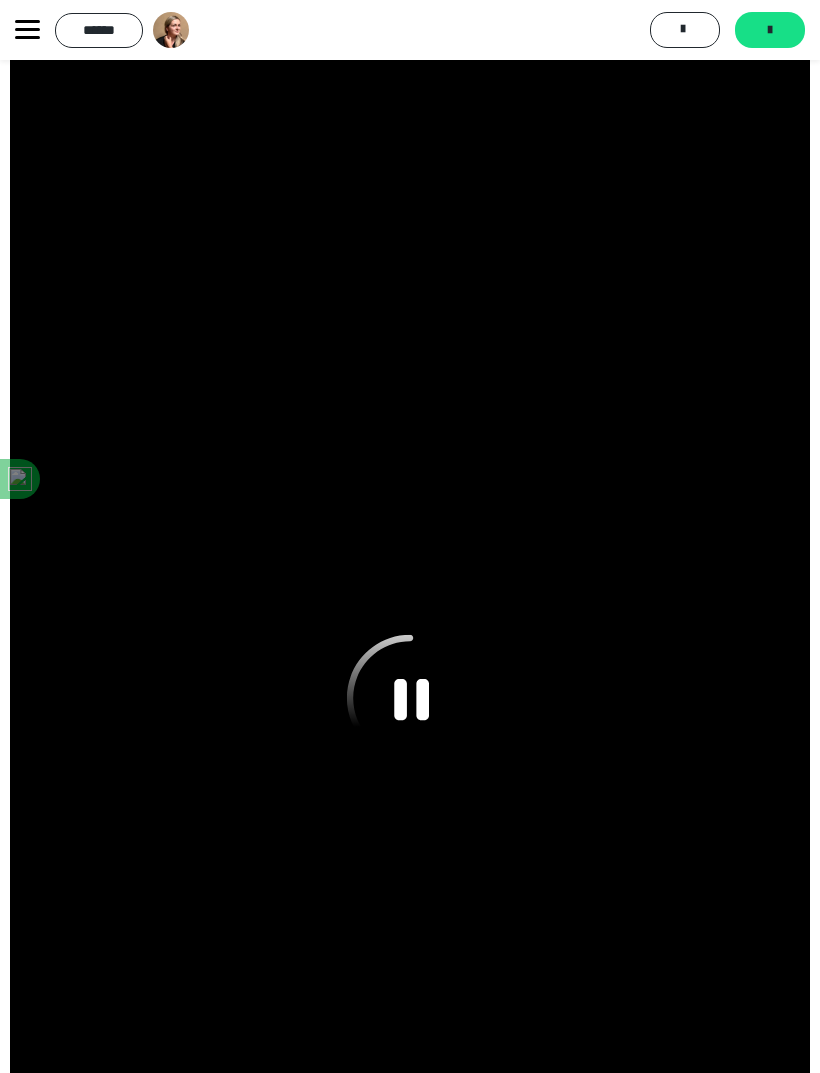click on "*********" at bounding box center [685, 30] 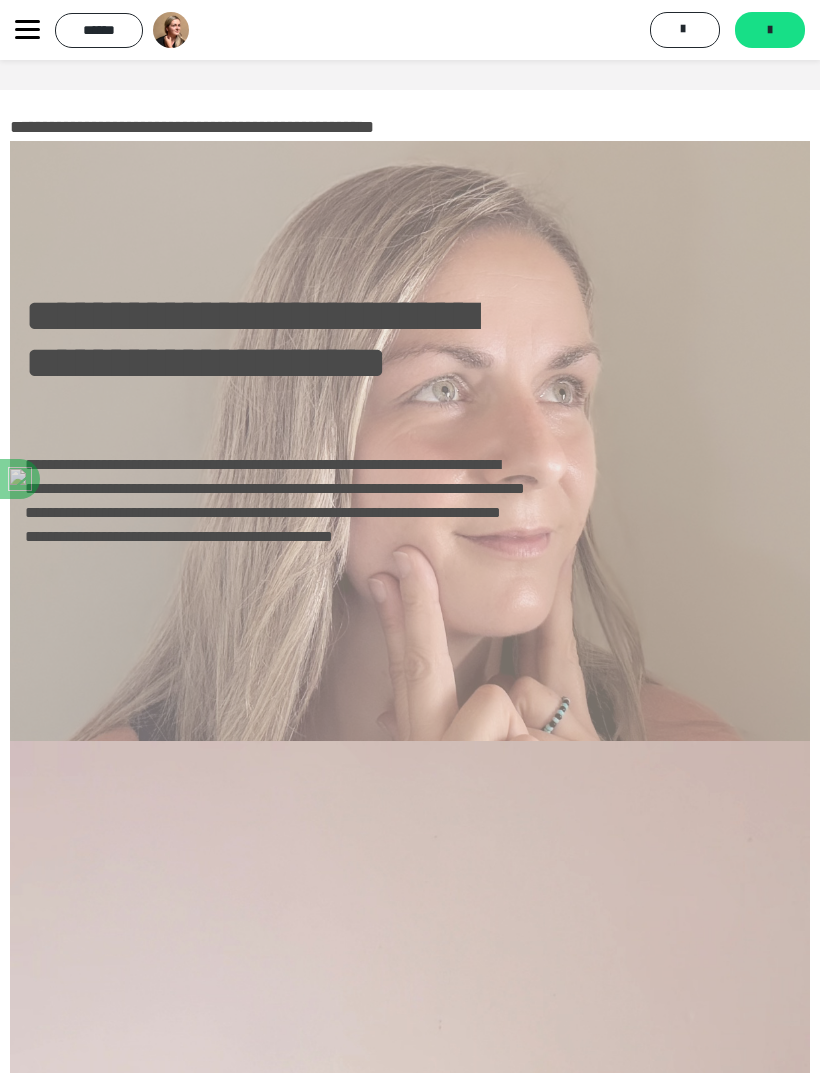 click 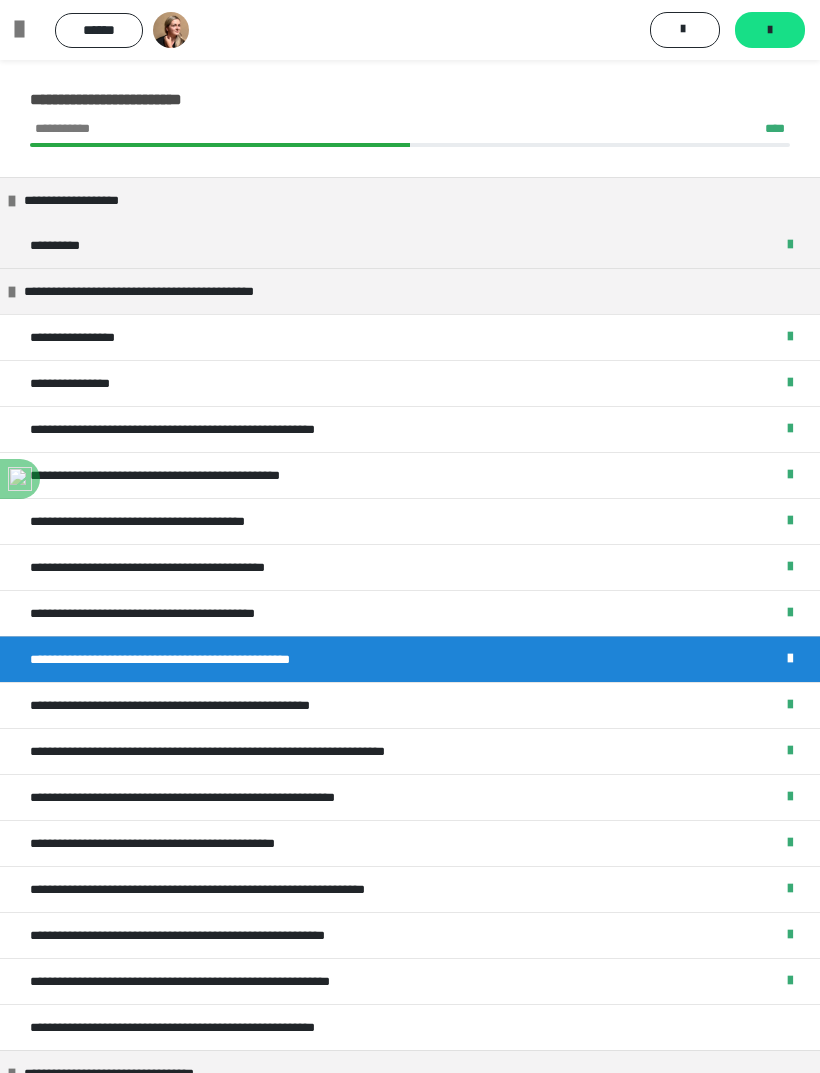 click on "**********" at bounding box center [208, 659] 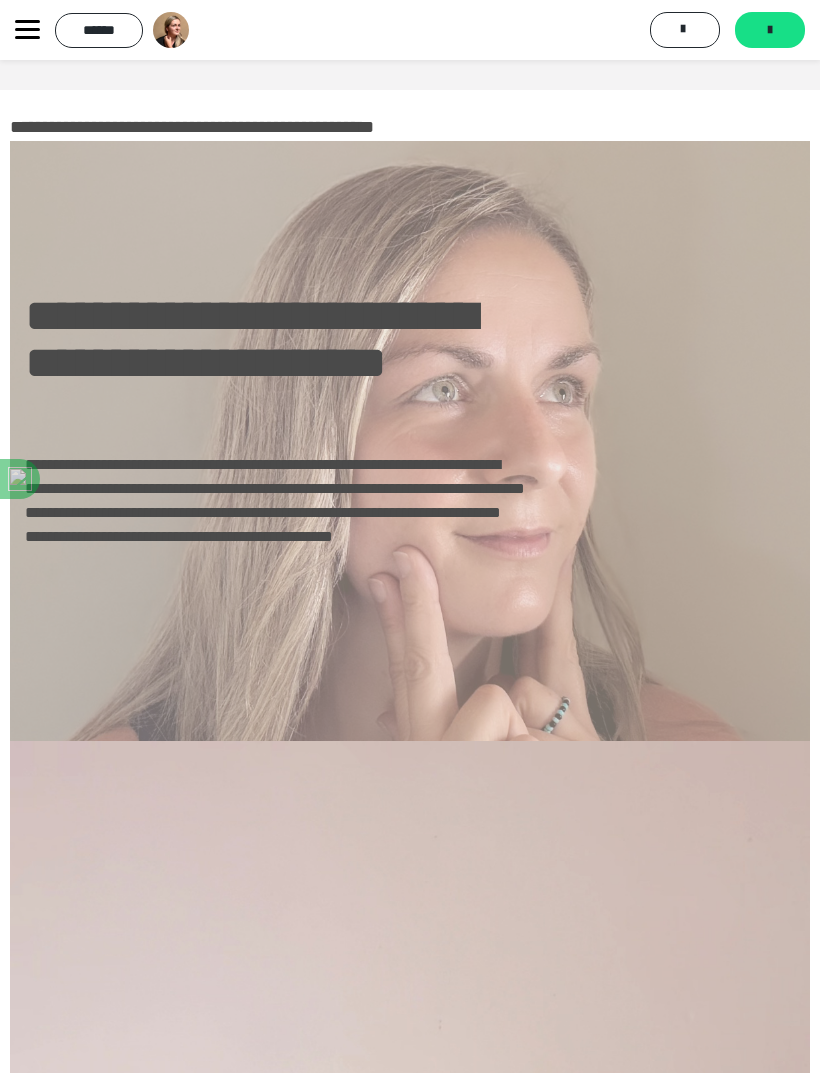 click 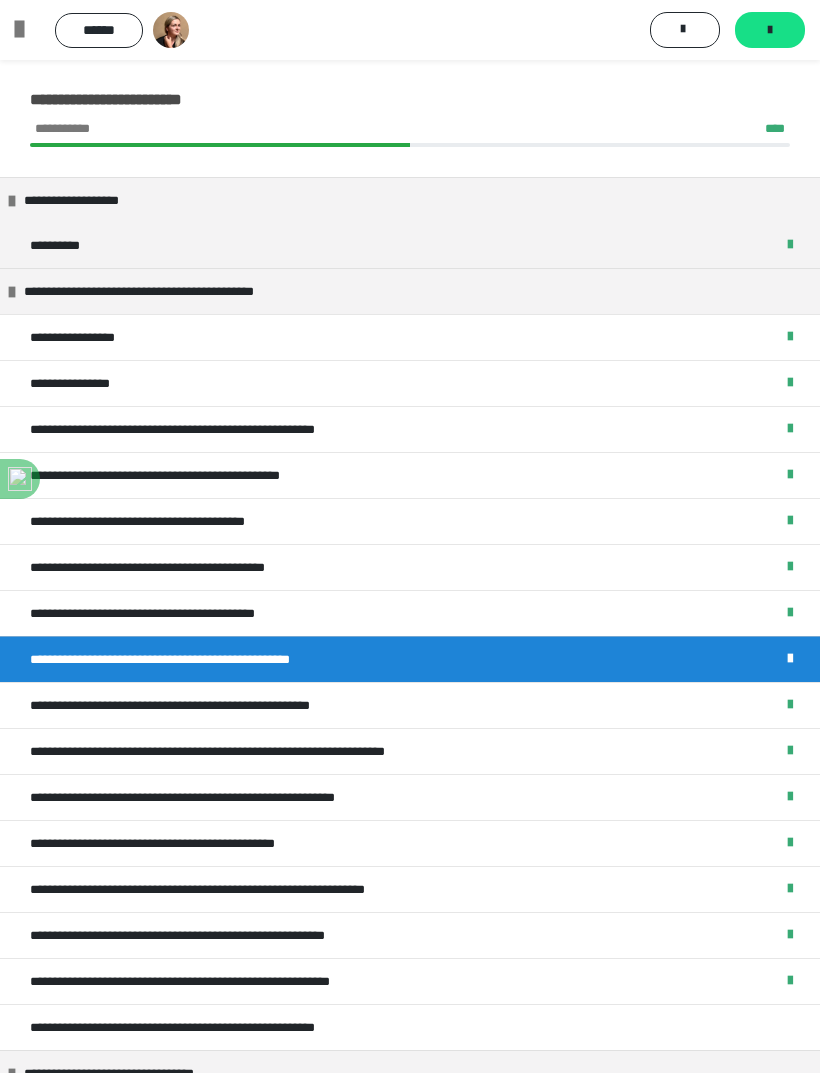 click on "**********" at bounding box center [185, 613] 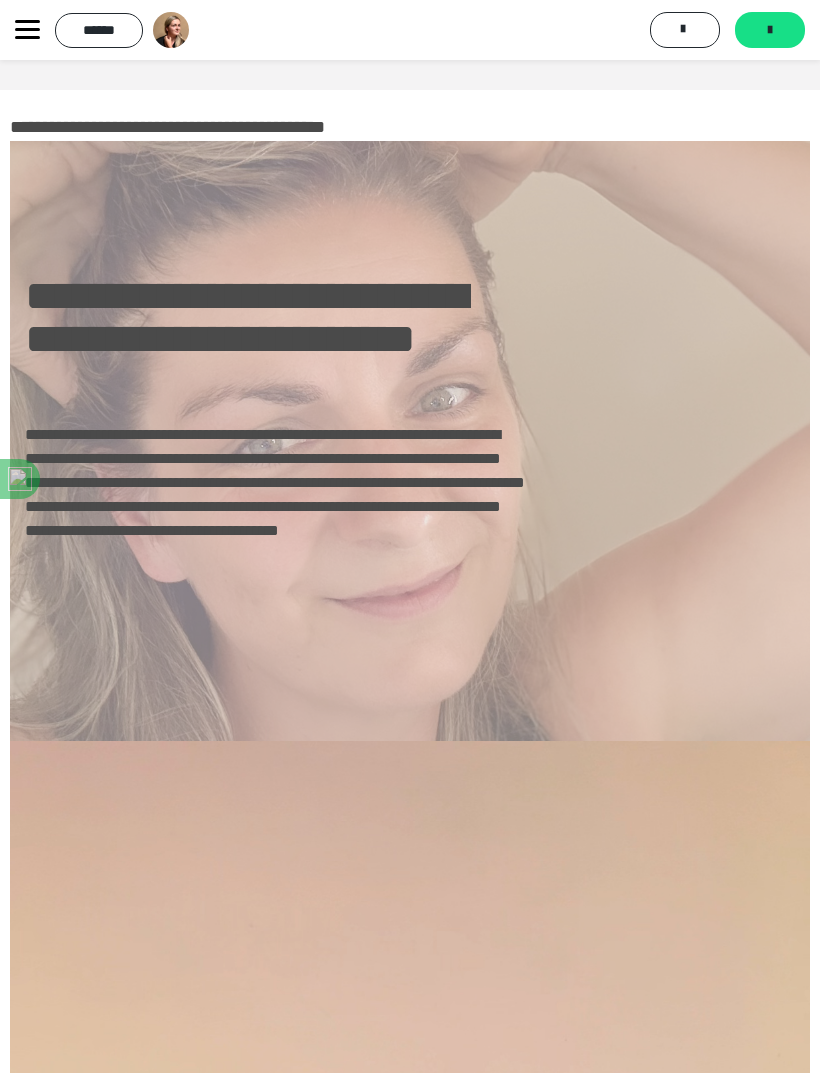 click 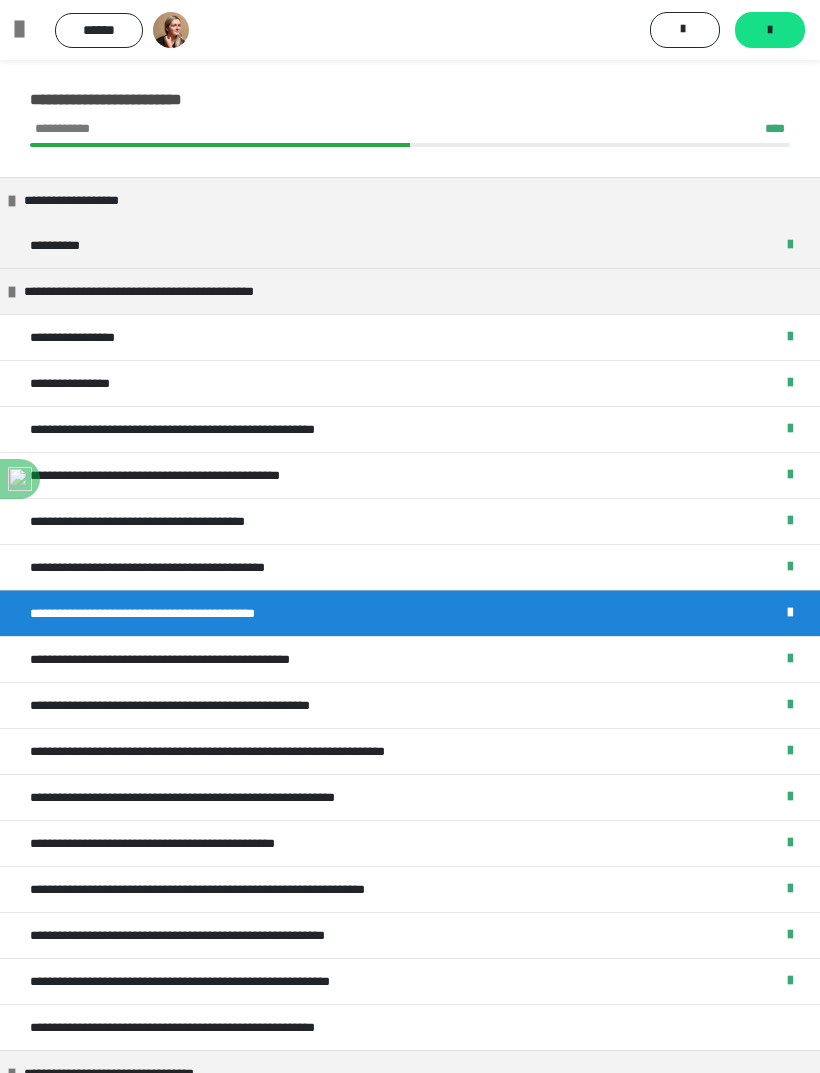 click on "**********" at bounding box center (208, 659) 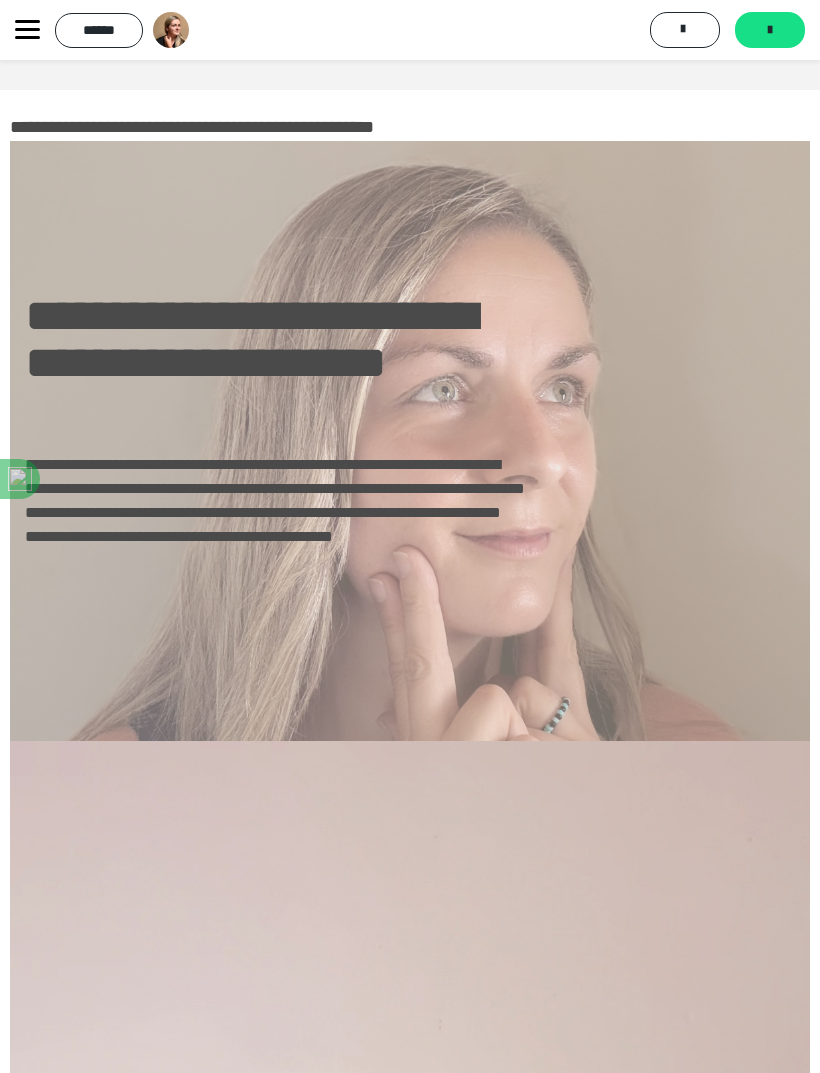 click on "**********" at bounding box center [275, 532] 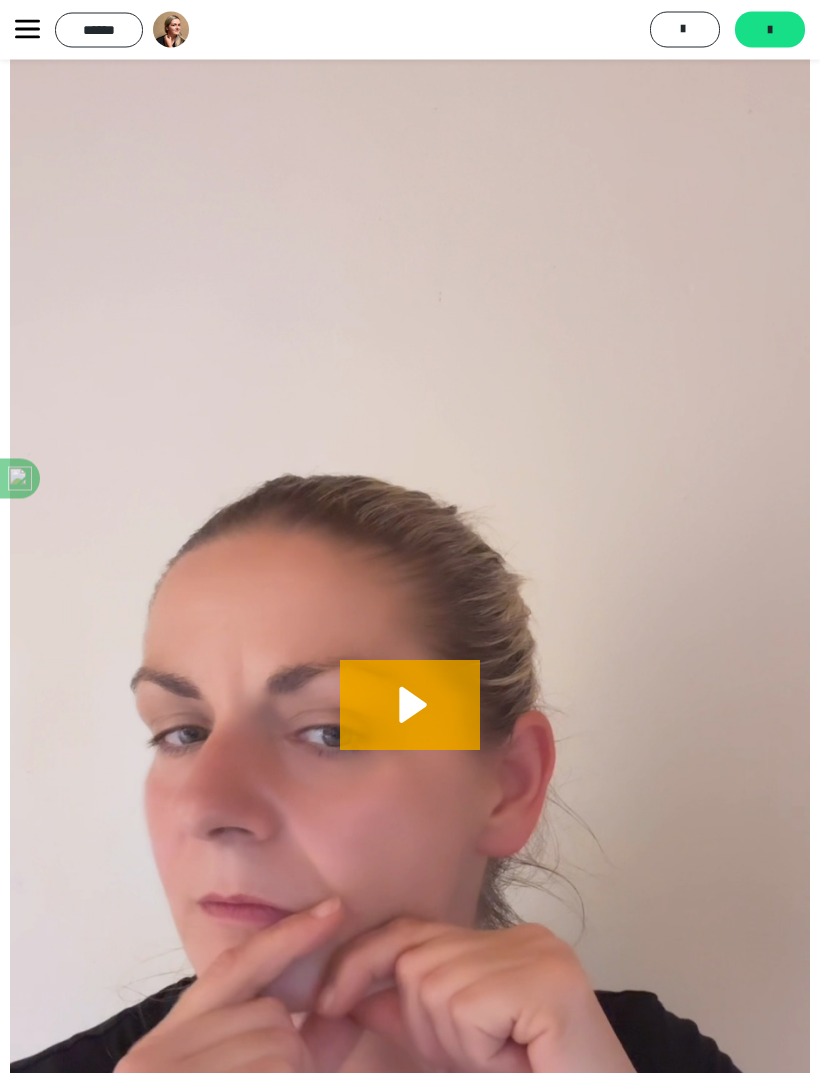 click 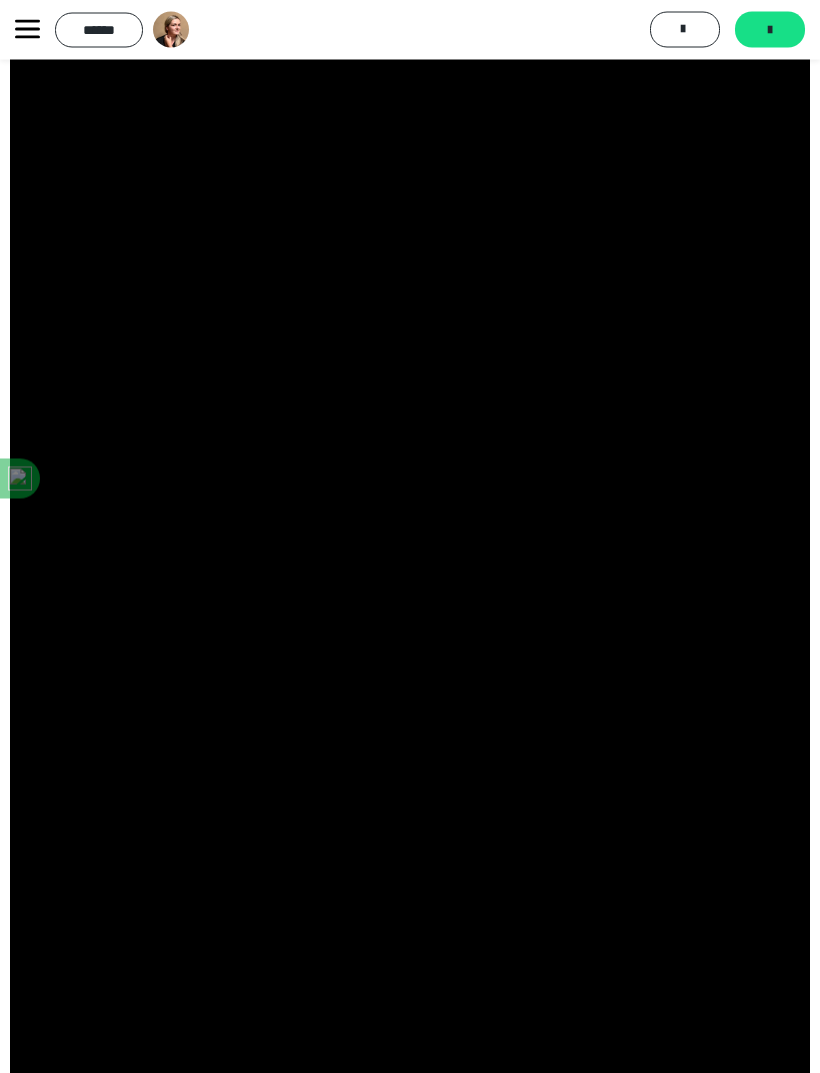 scroll, scrollTop: 1053, scrollLeft: 0, axis: vertical 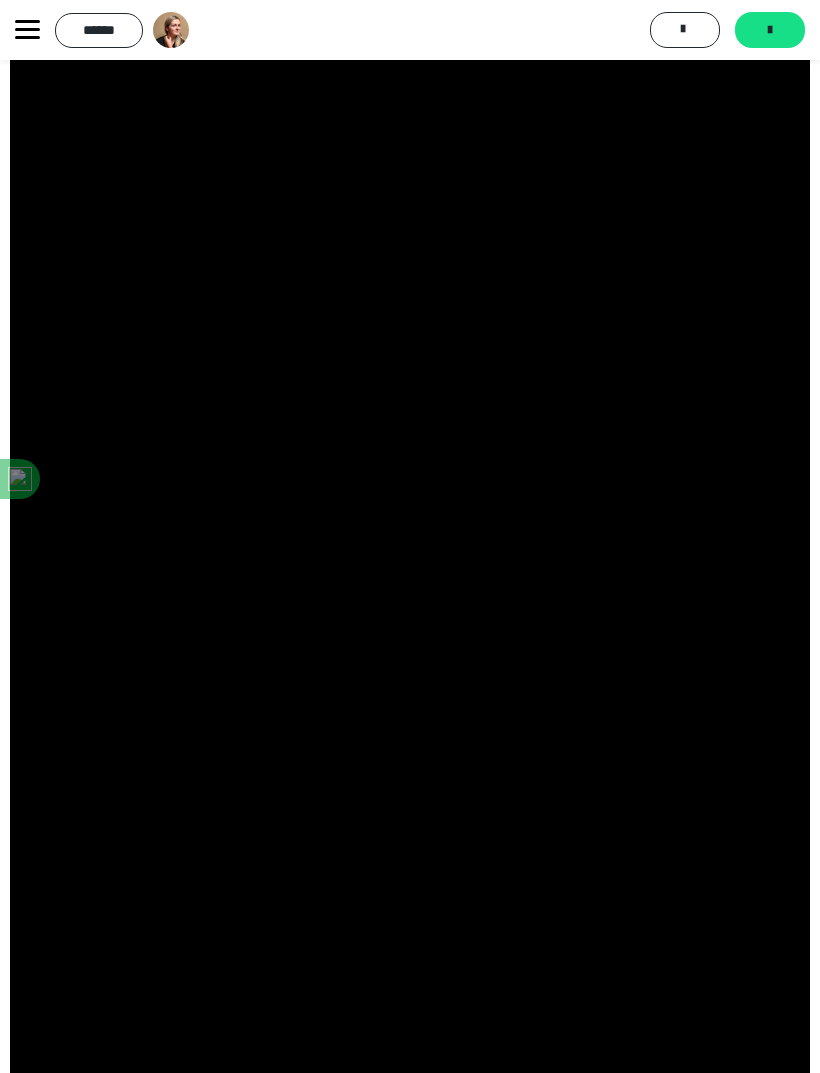 click at bounding box center (410, 399) 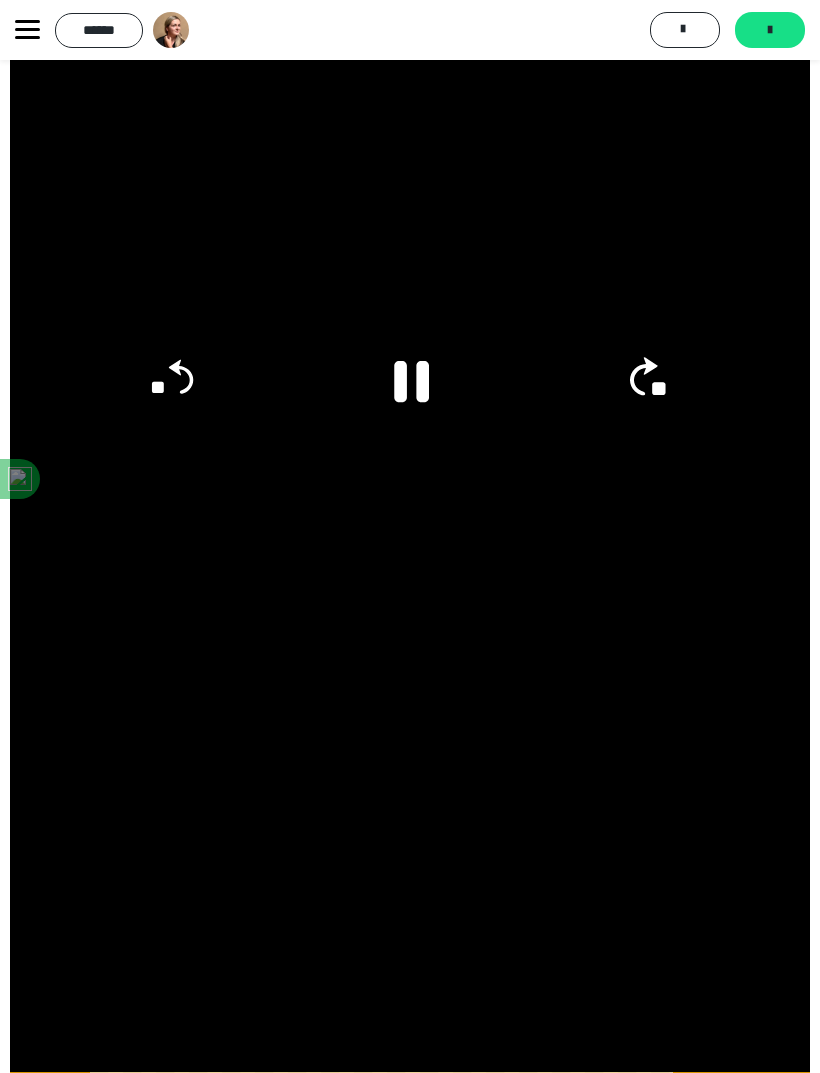 click on "**" 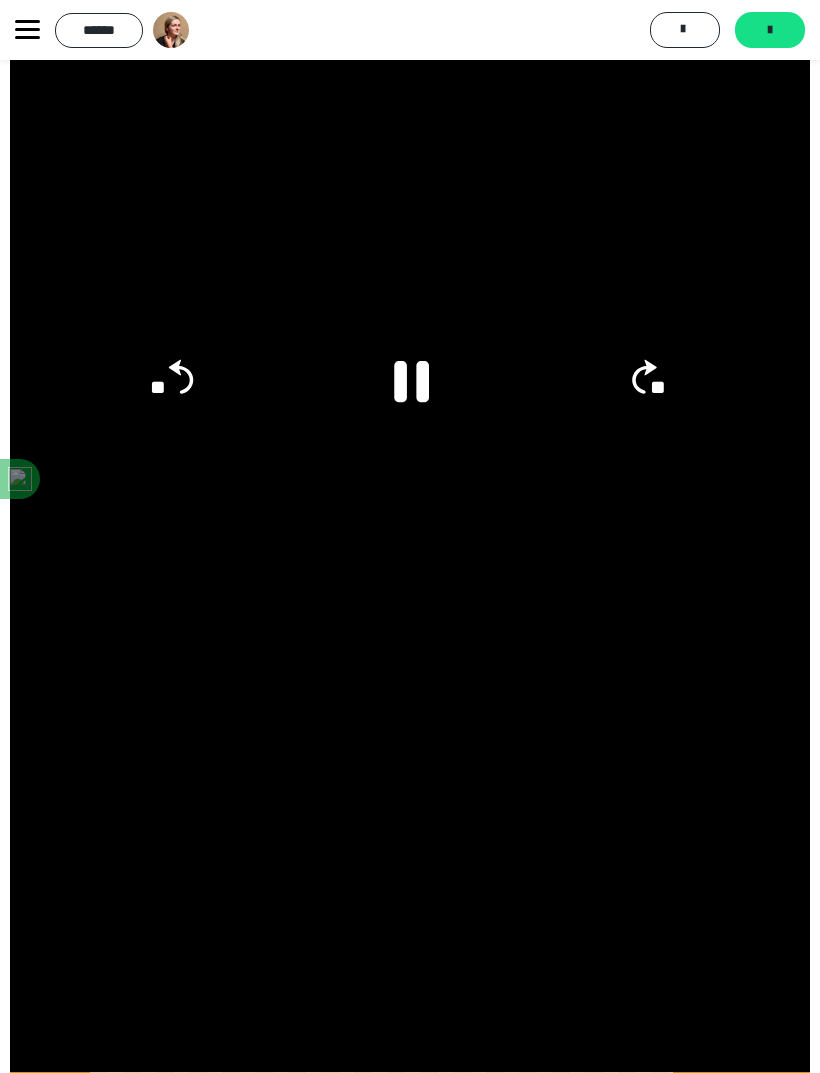 click on "**" 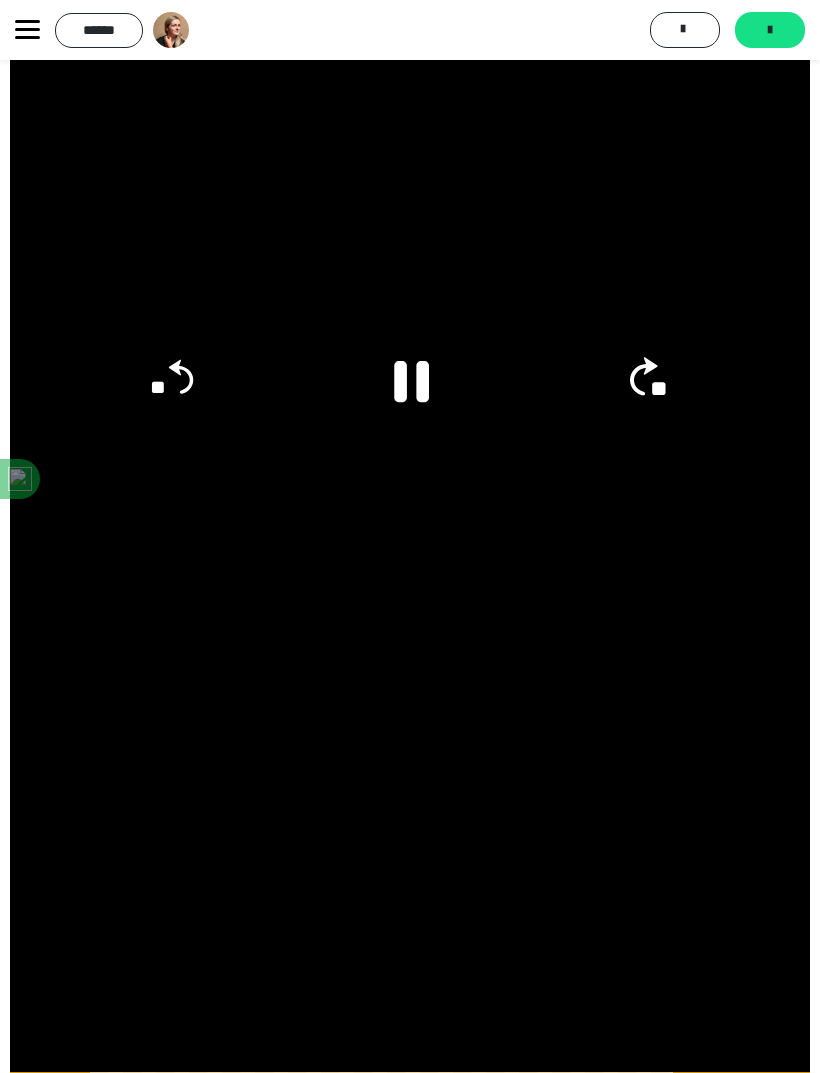 click on "**" 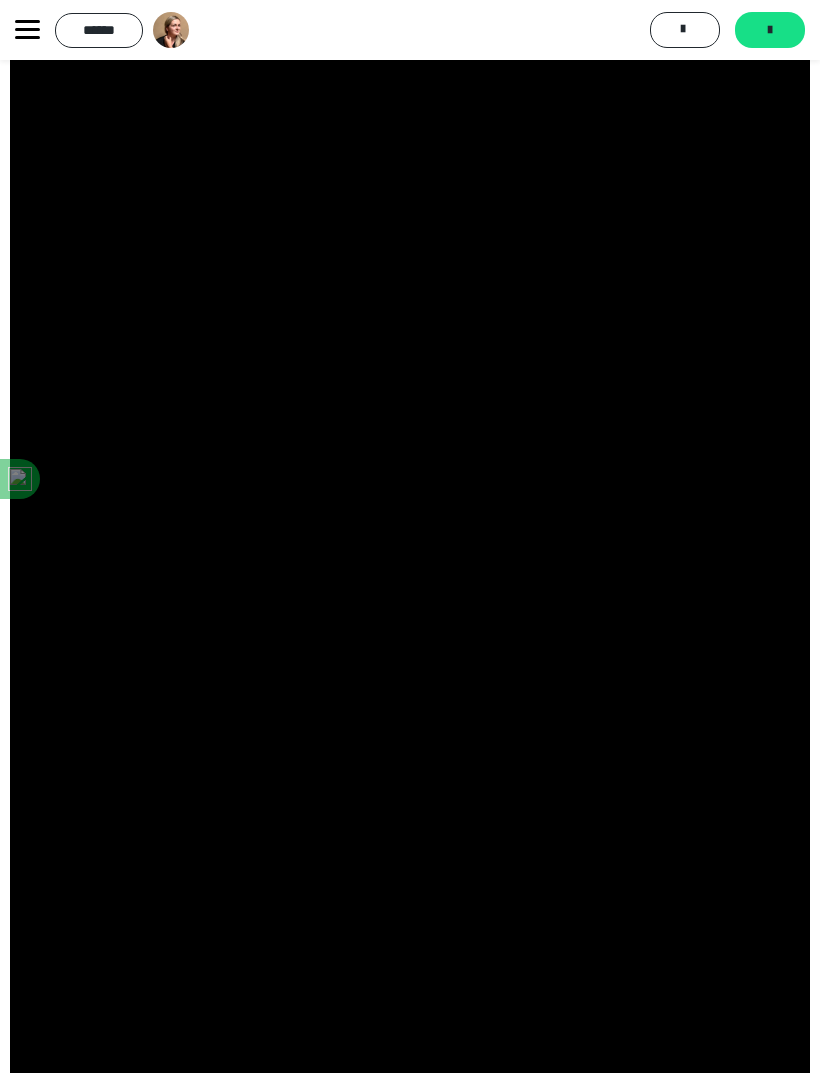 click at bounding box center [410, 399] 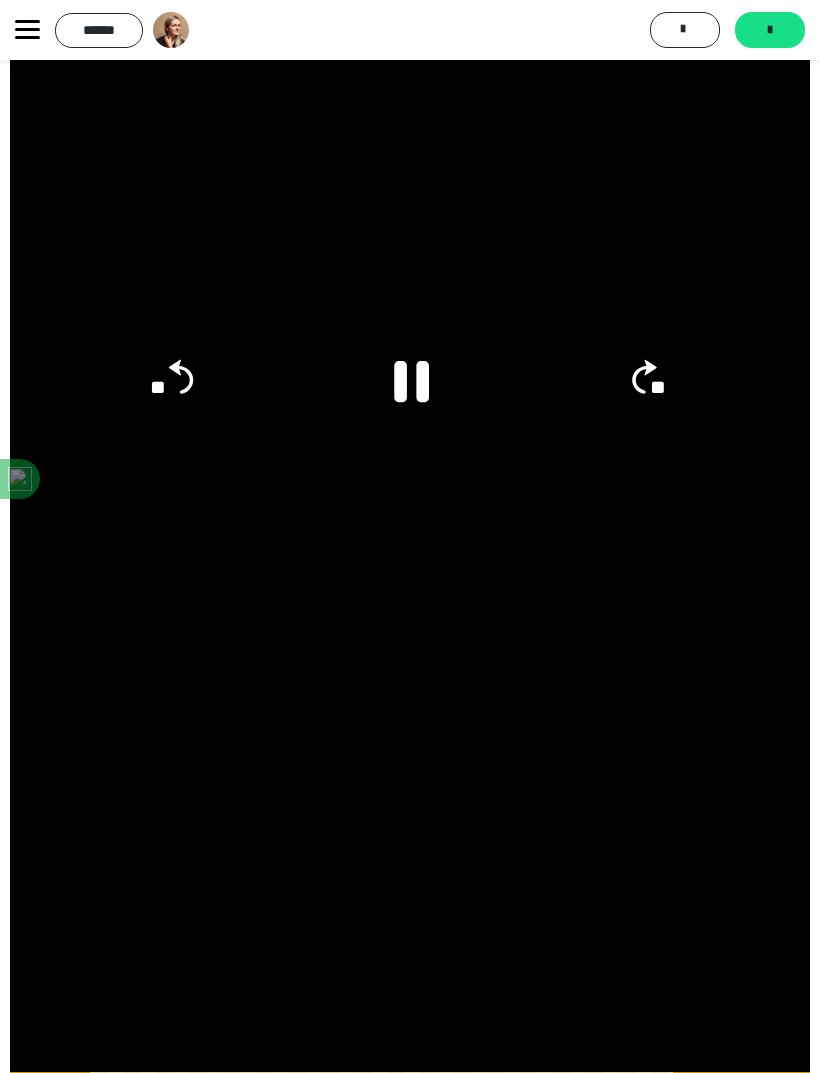click on "**" 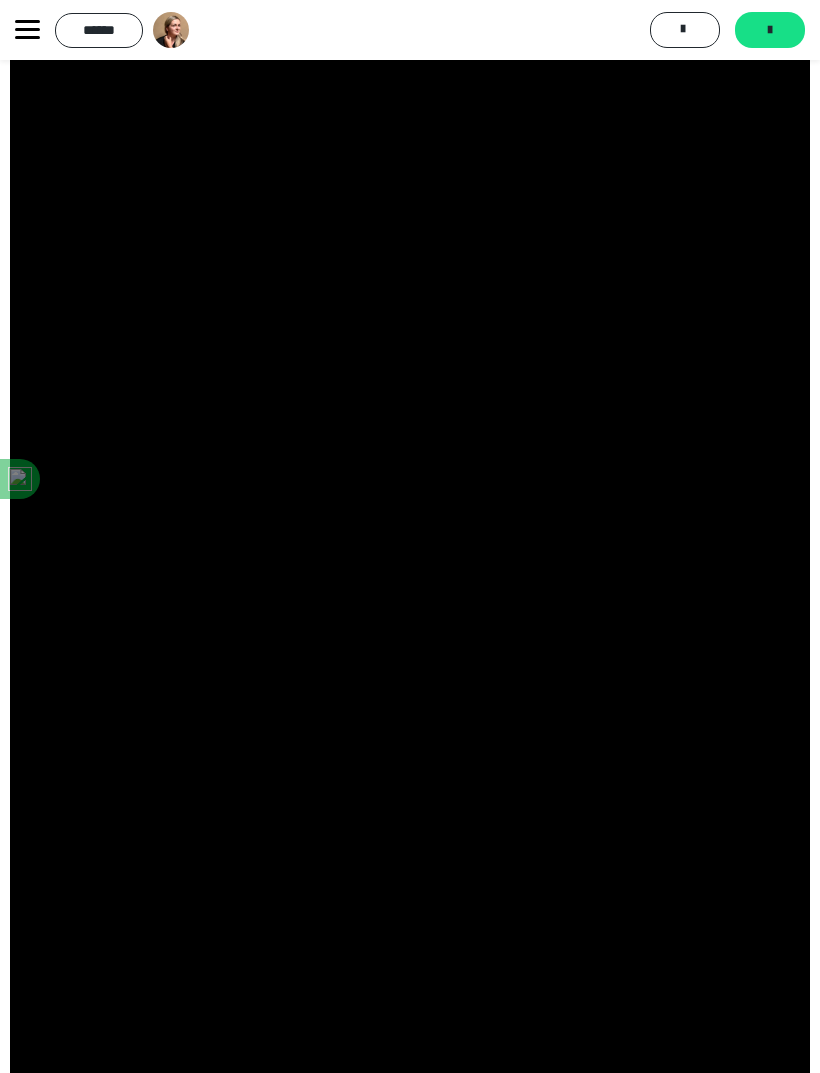click at bounding box center (410, 399) 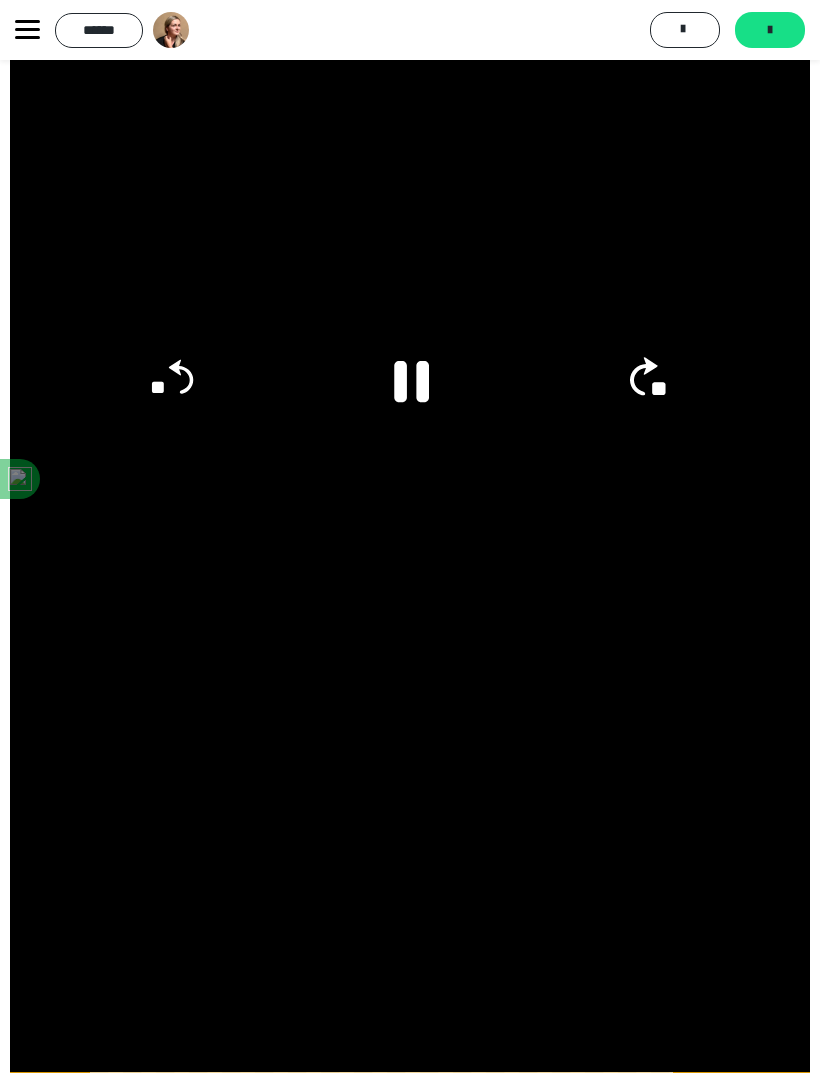 click on "**" 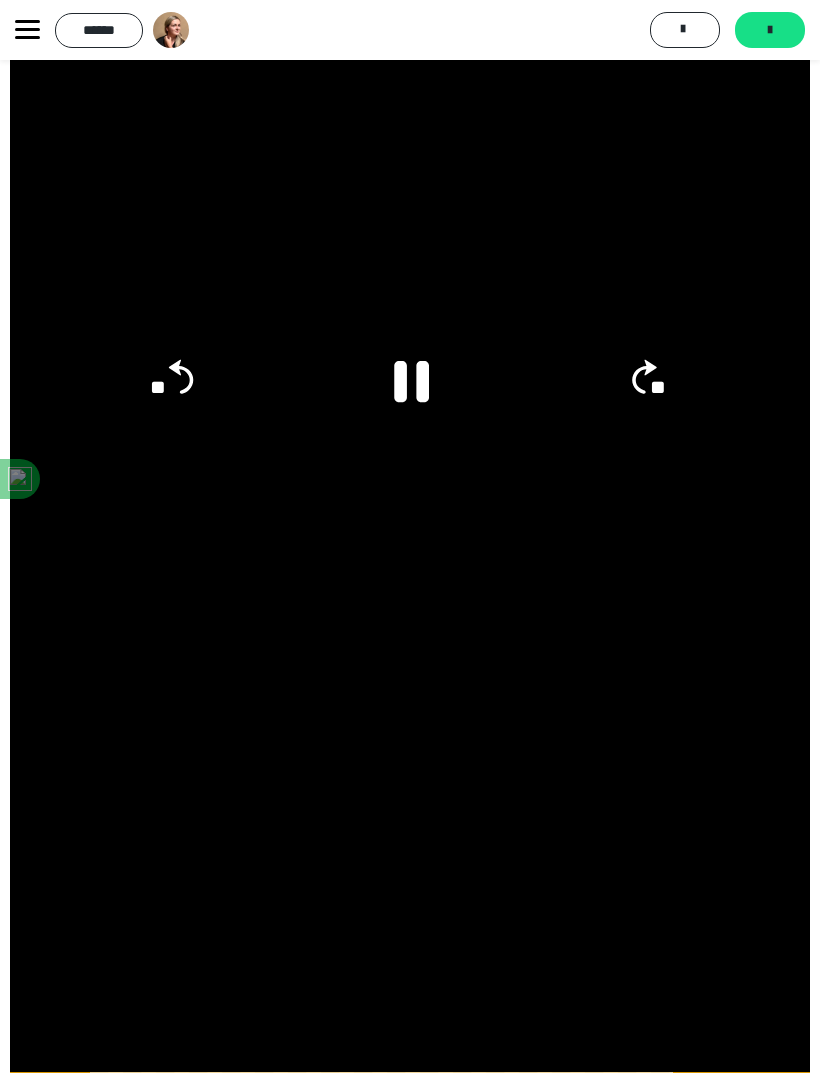 click on "**" 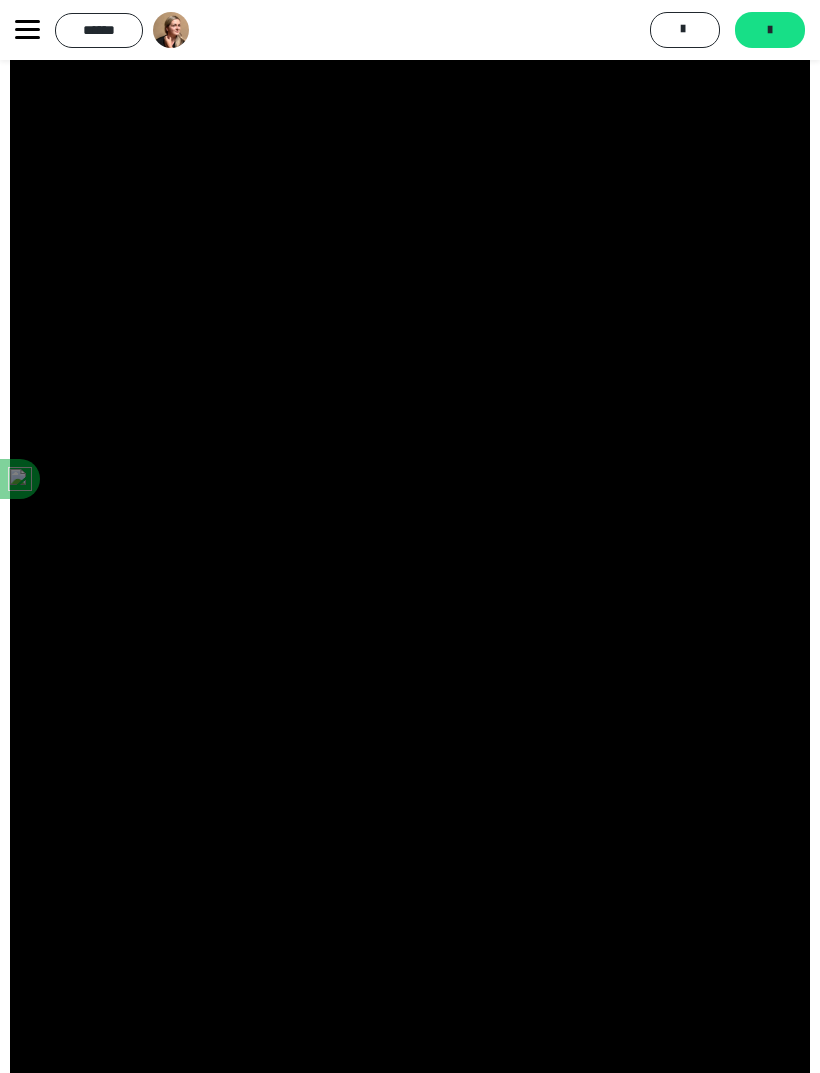 click at bounding box center [410, 399] 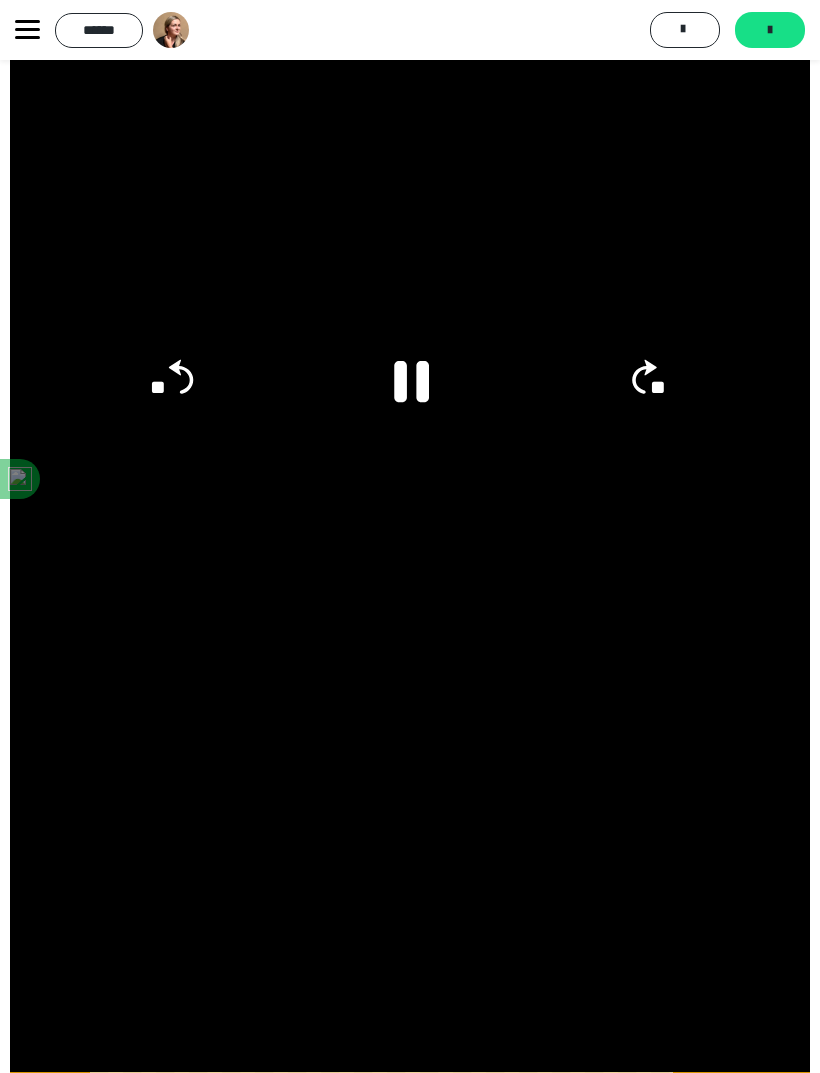 click on "**" 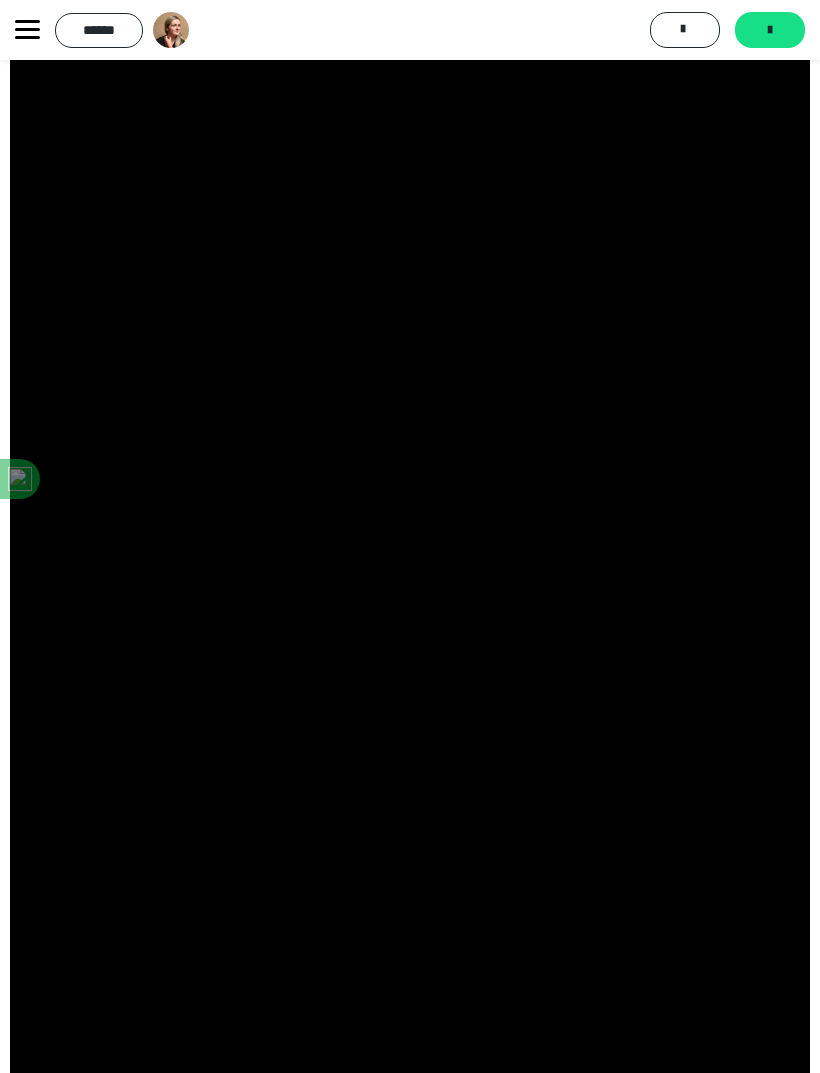 click at bounding box center [410, 399] 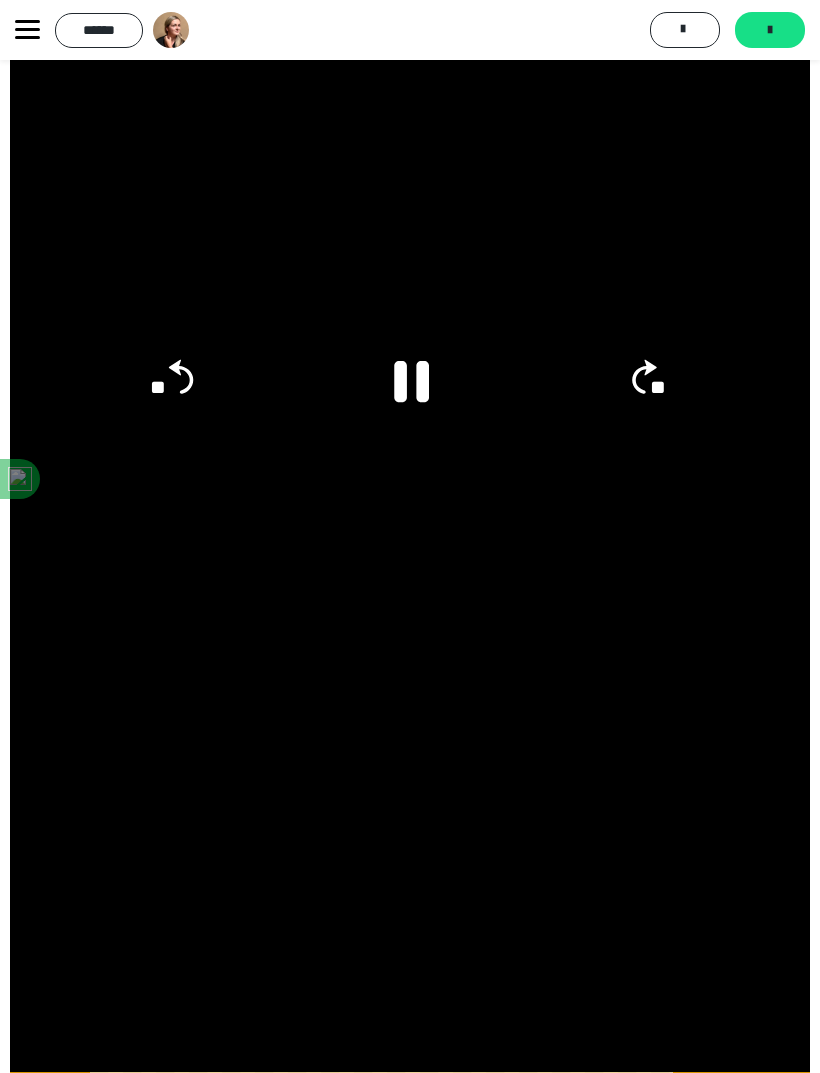 click on "**" 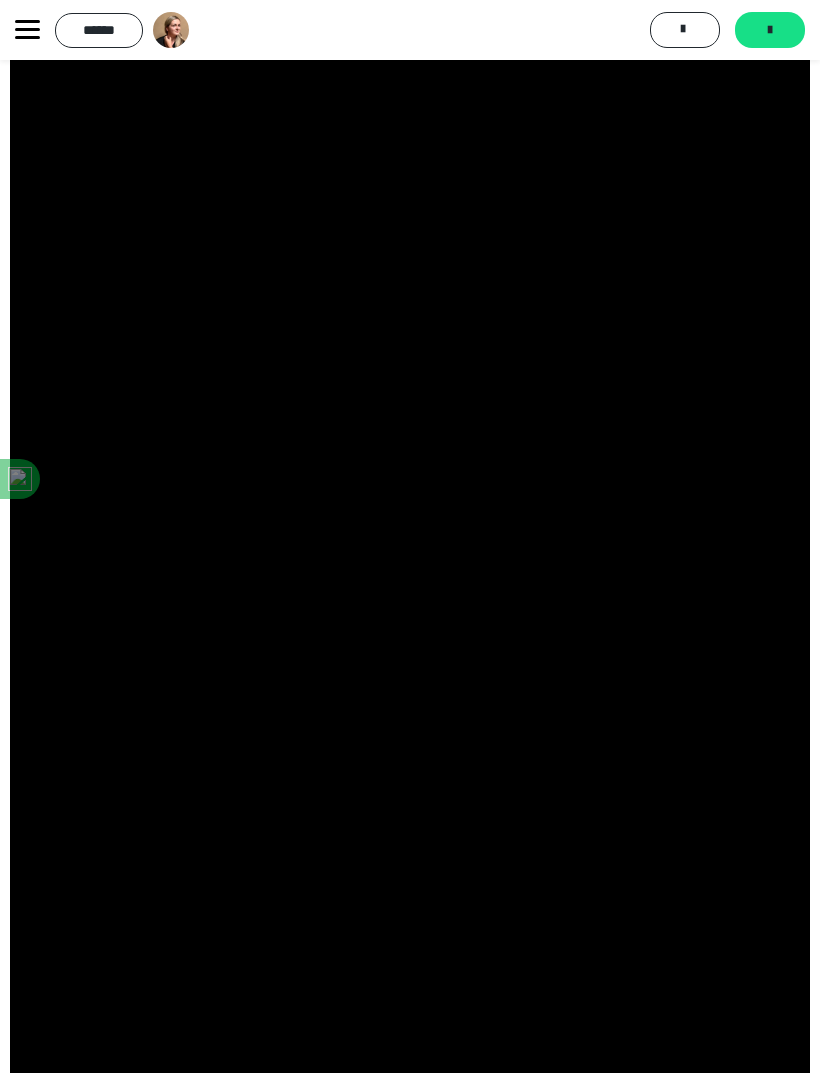 click at bounding box center (410, 399) 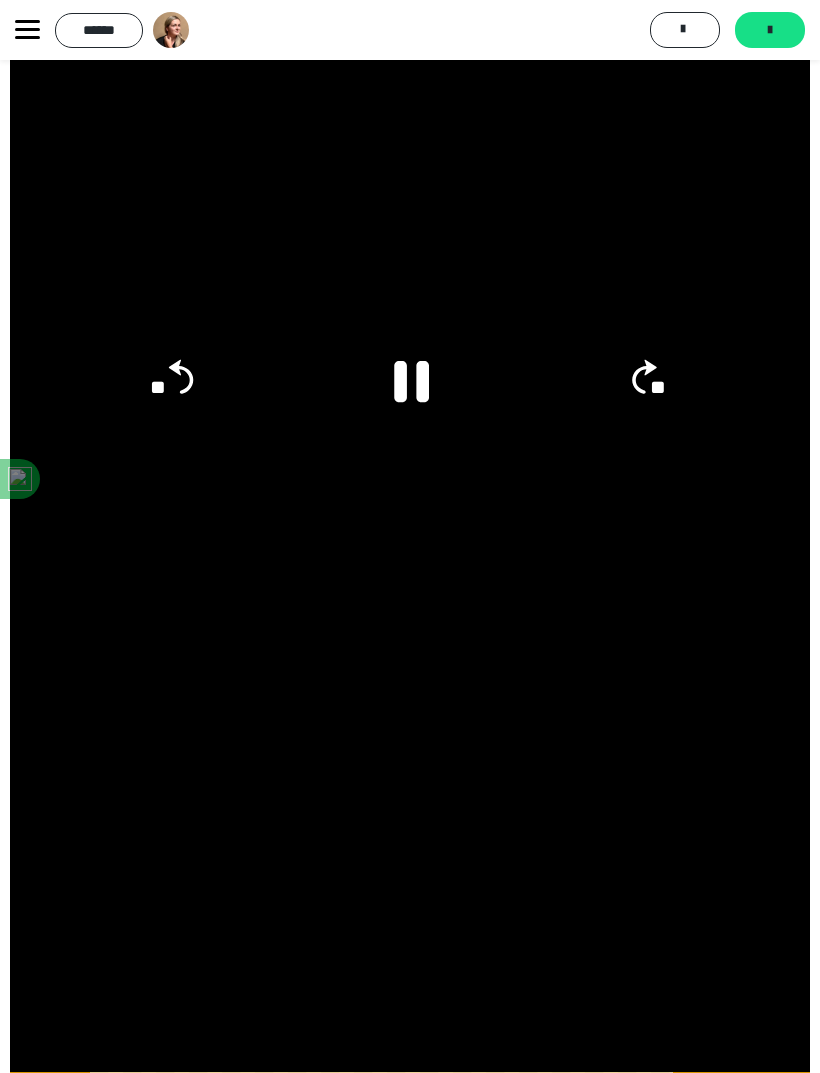 click on "**" 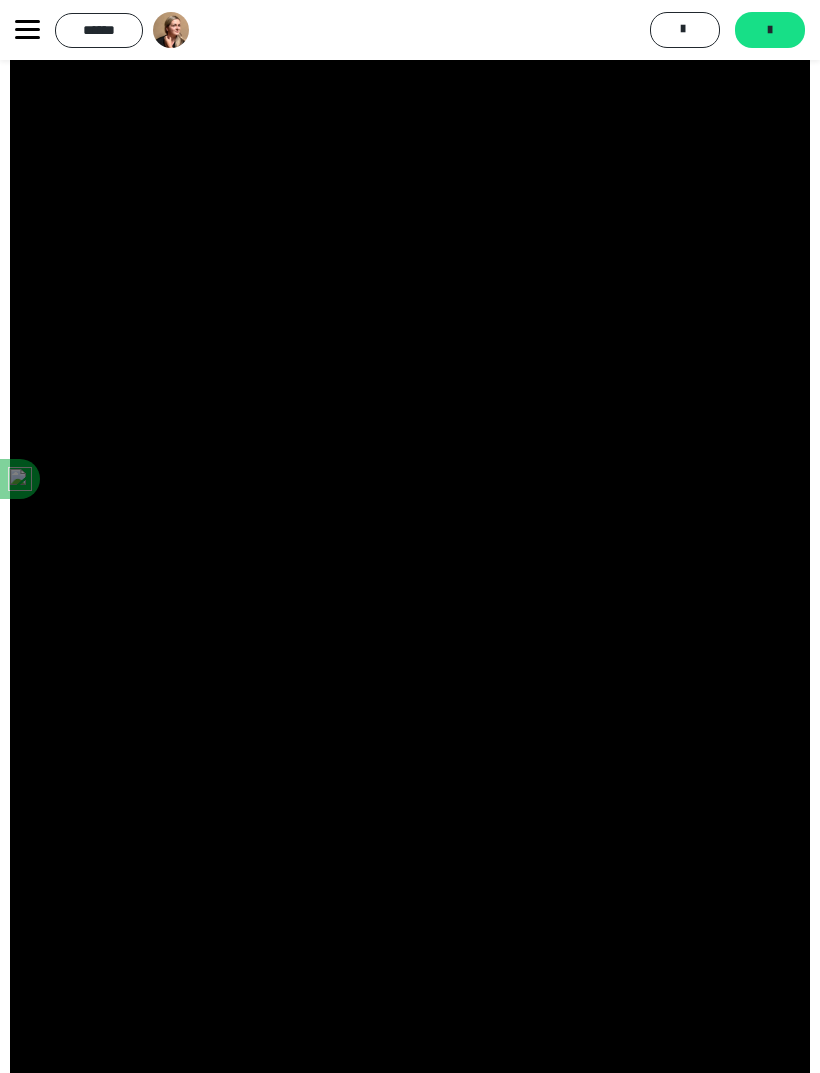 click on "*******" at bounding box center [770, 30] 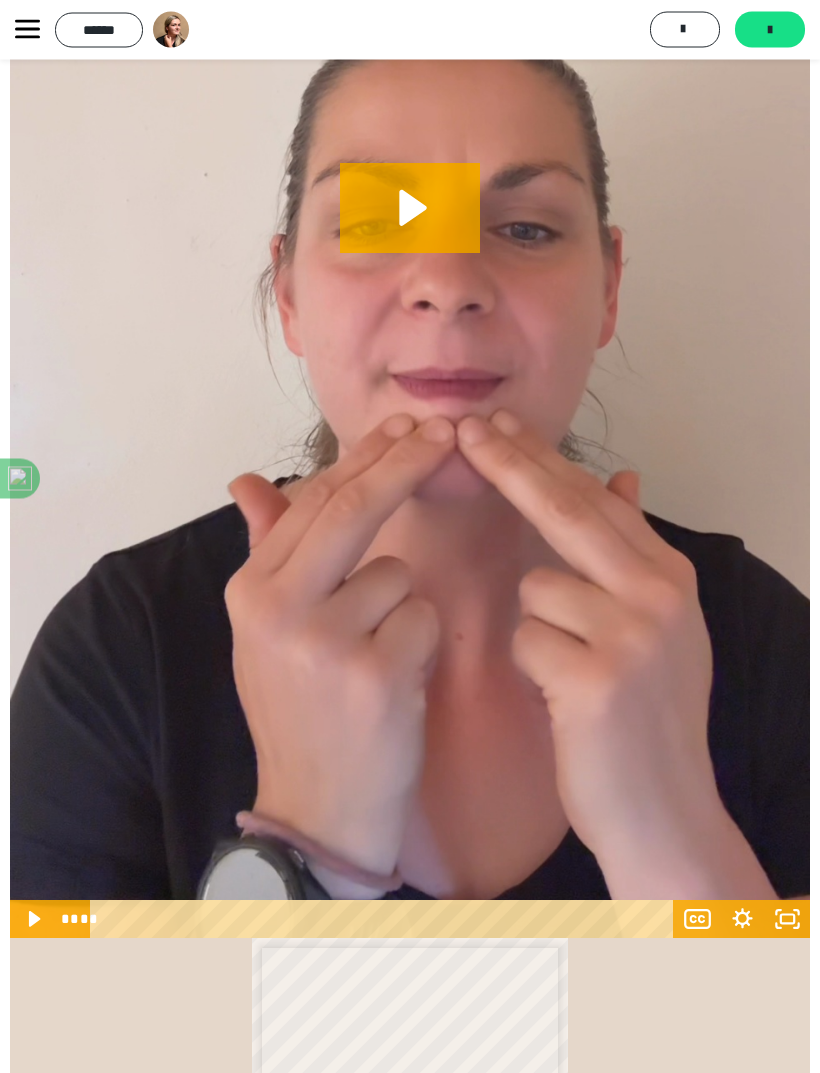 scroll, scrollTop: 1229, scrollLeft: 0, axis: vertical 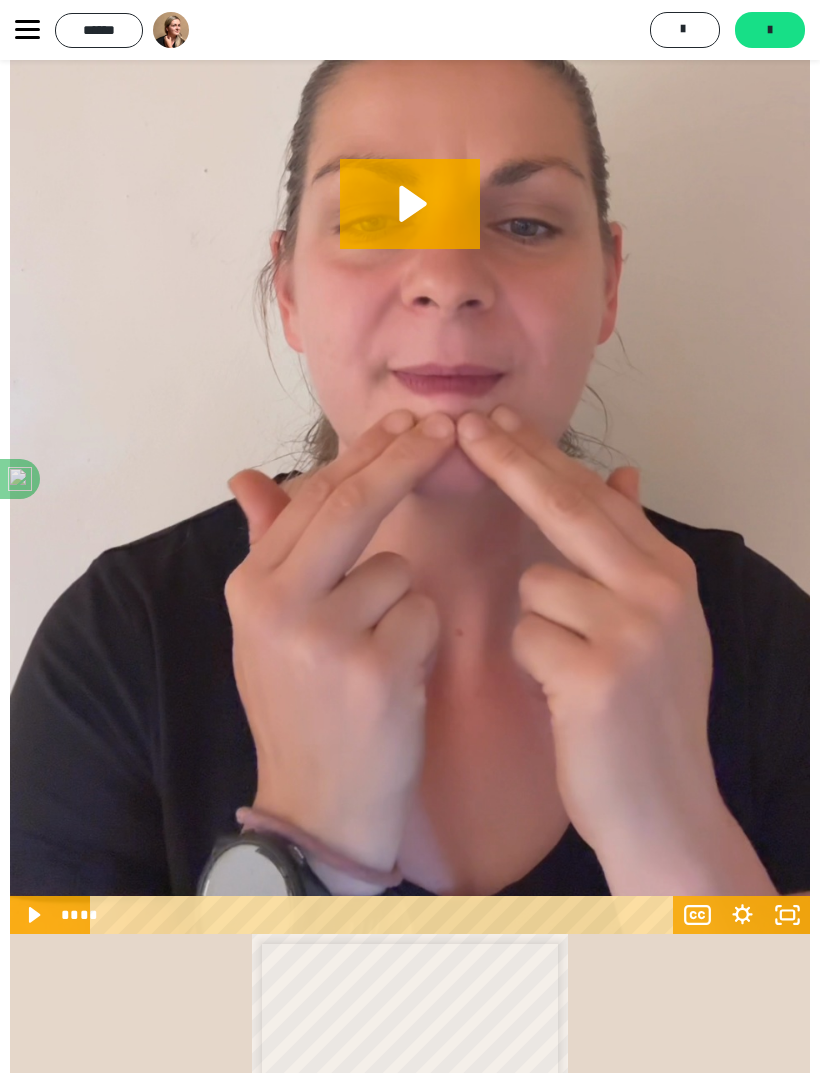 click 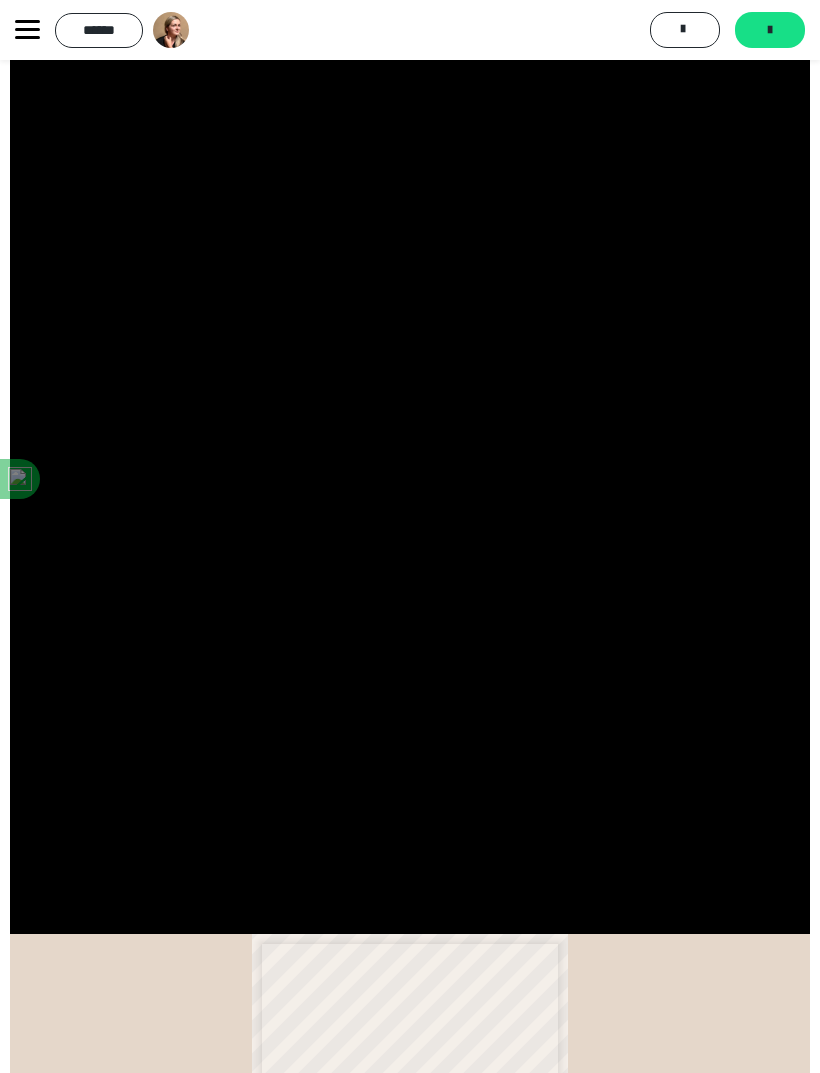 click at bounding box center [410, 223] 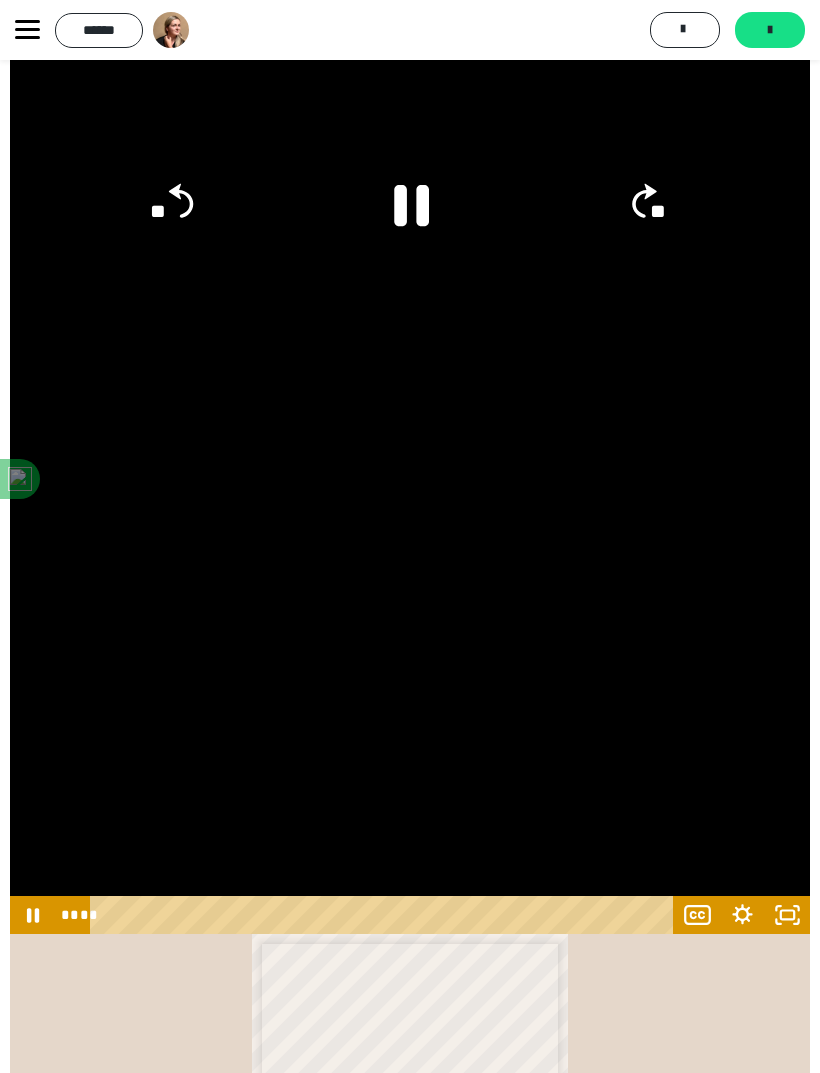 click on "**" 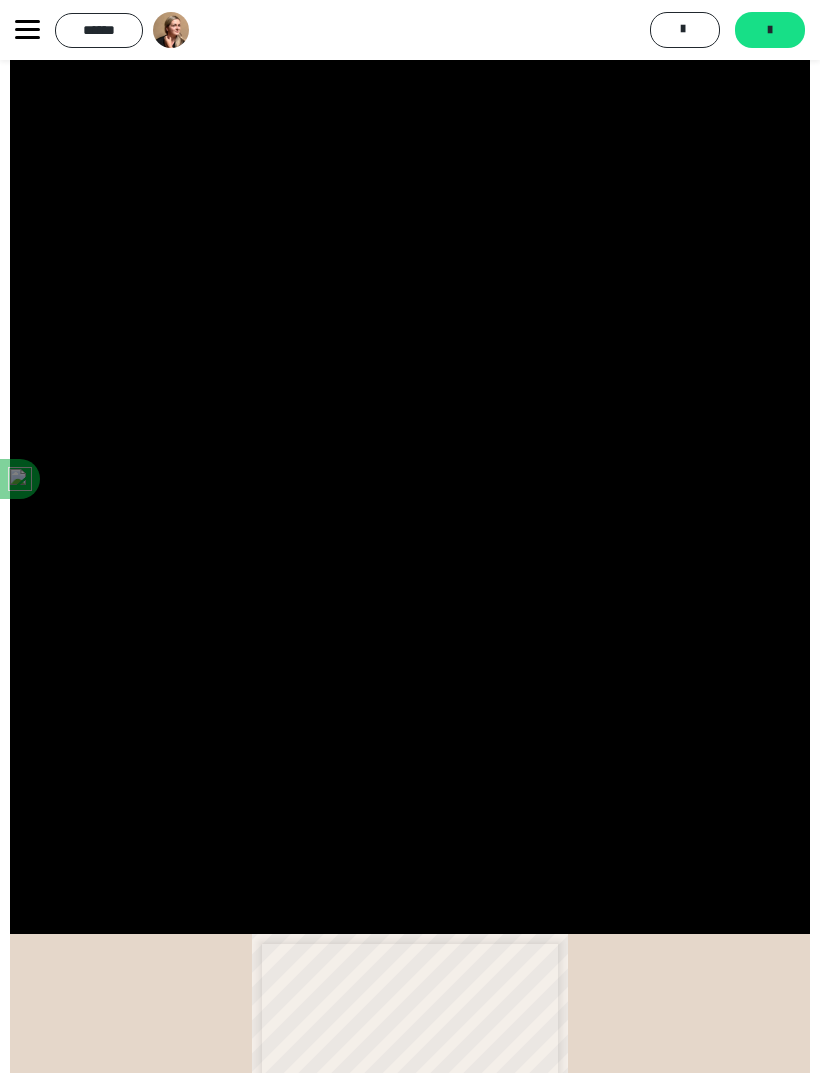 click at bounding box center [410, 223] 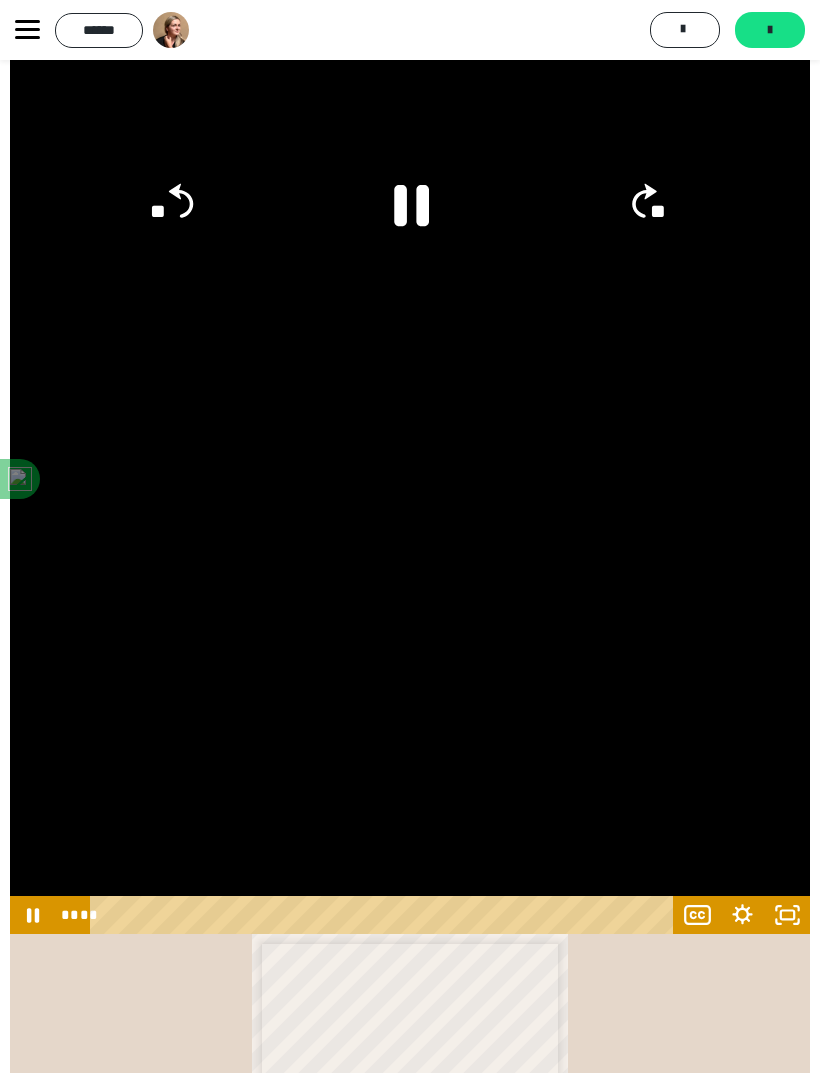 click on "**" 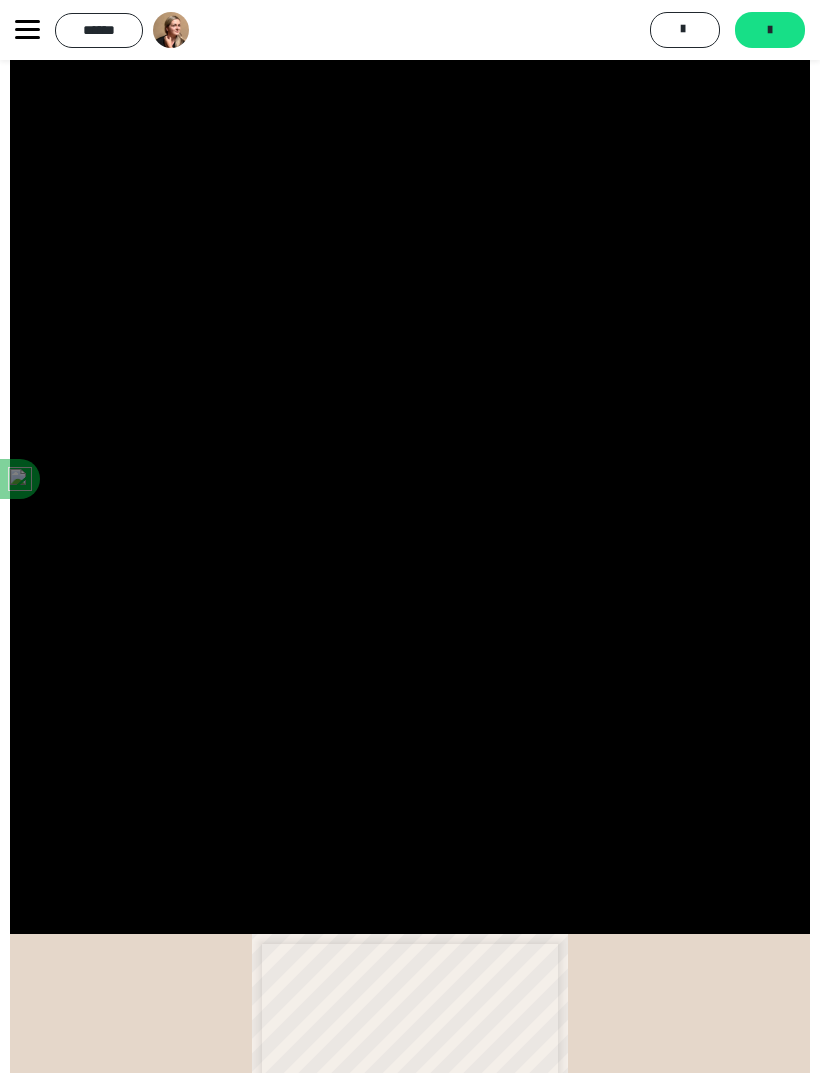 click on "*******" at bounding box center [770, 30] 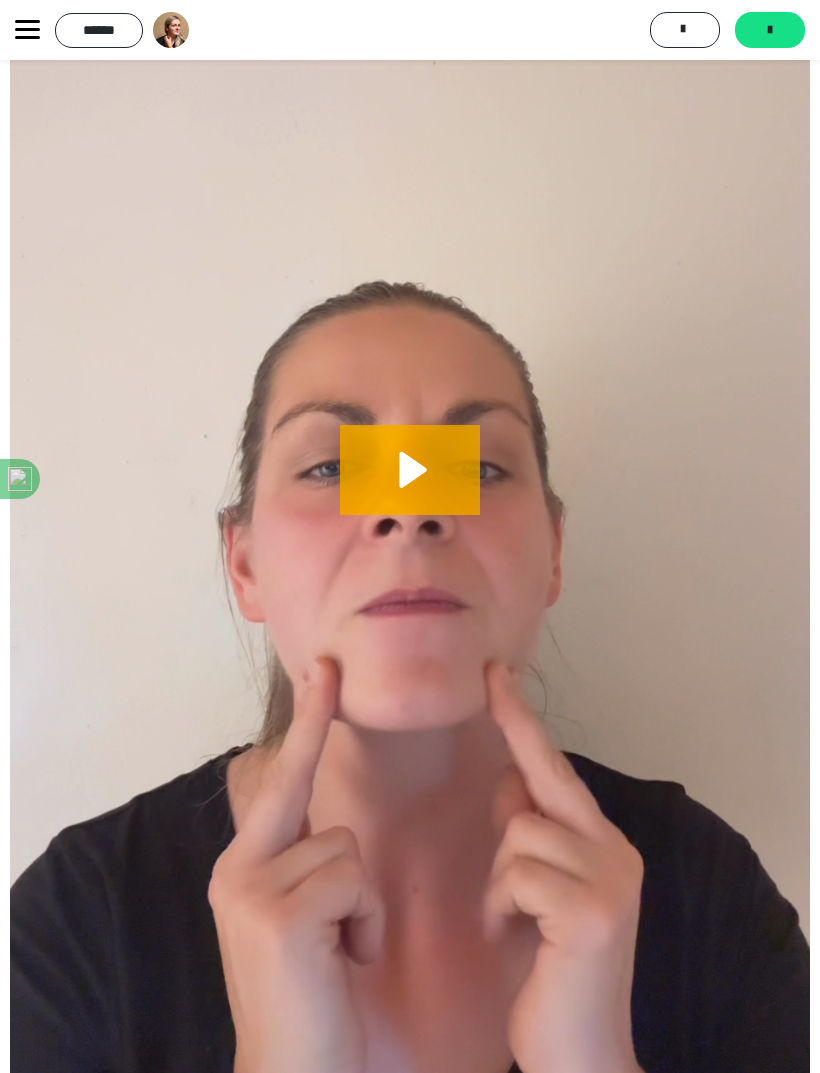 scroll, scrollTop: 975, scrollLeft: 0, axis: vertical 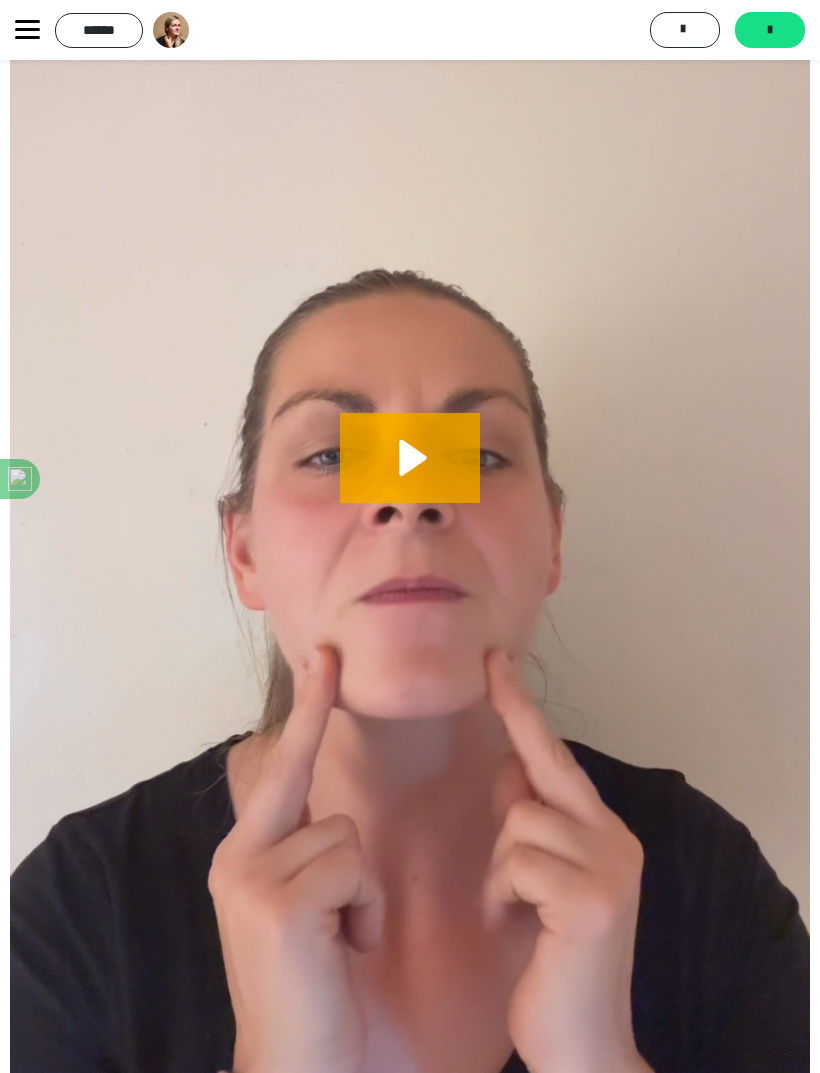 click 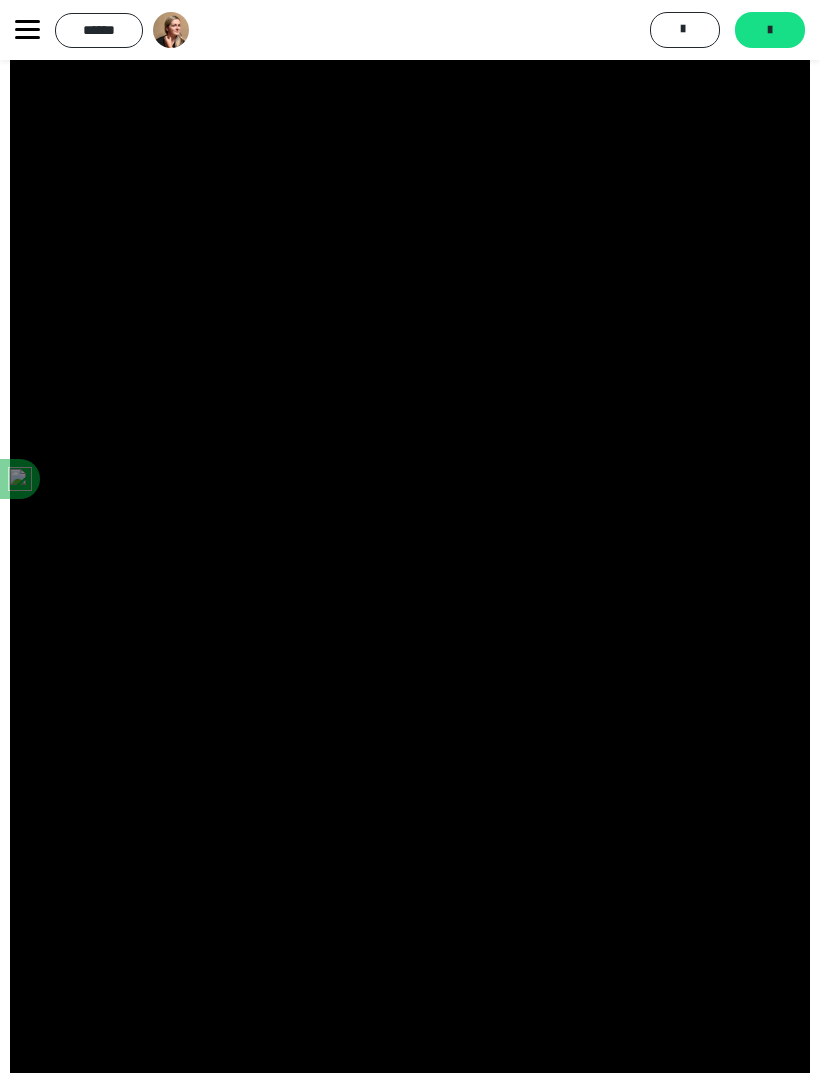 click at bounding box center (410, 477) 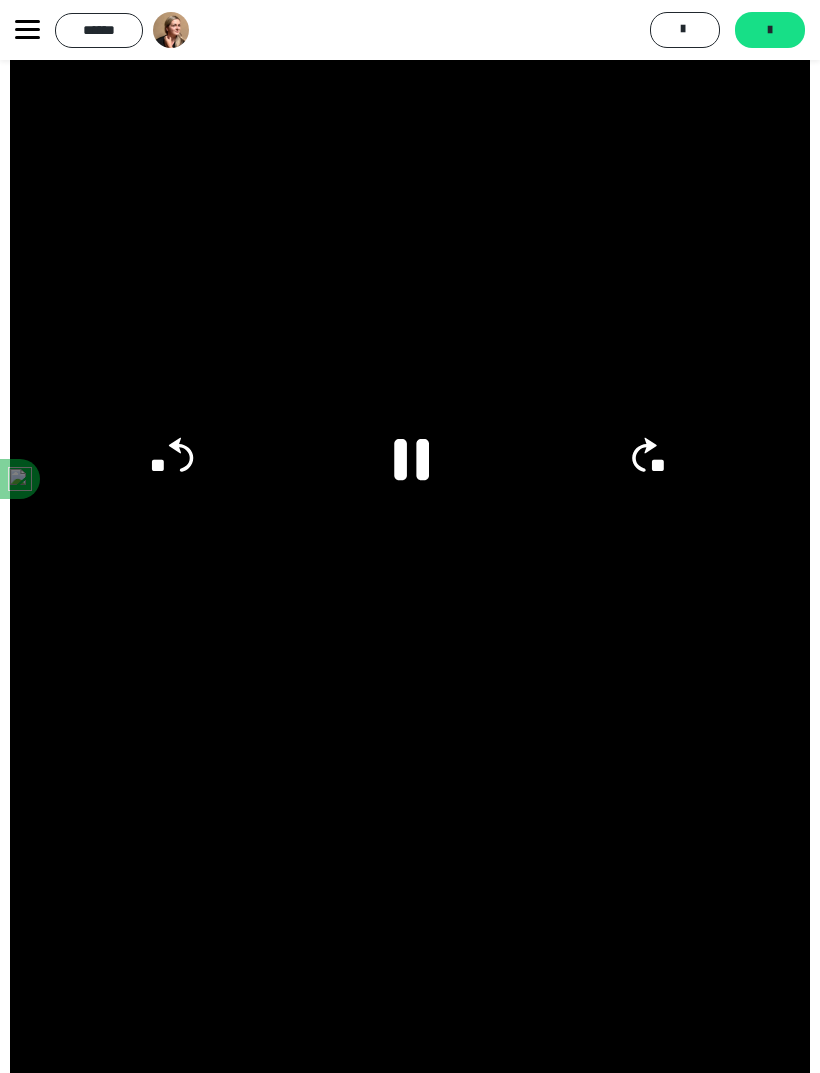 click on "**" 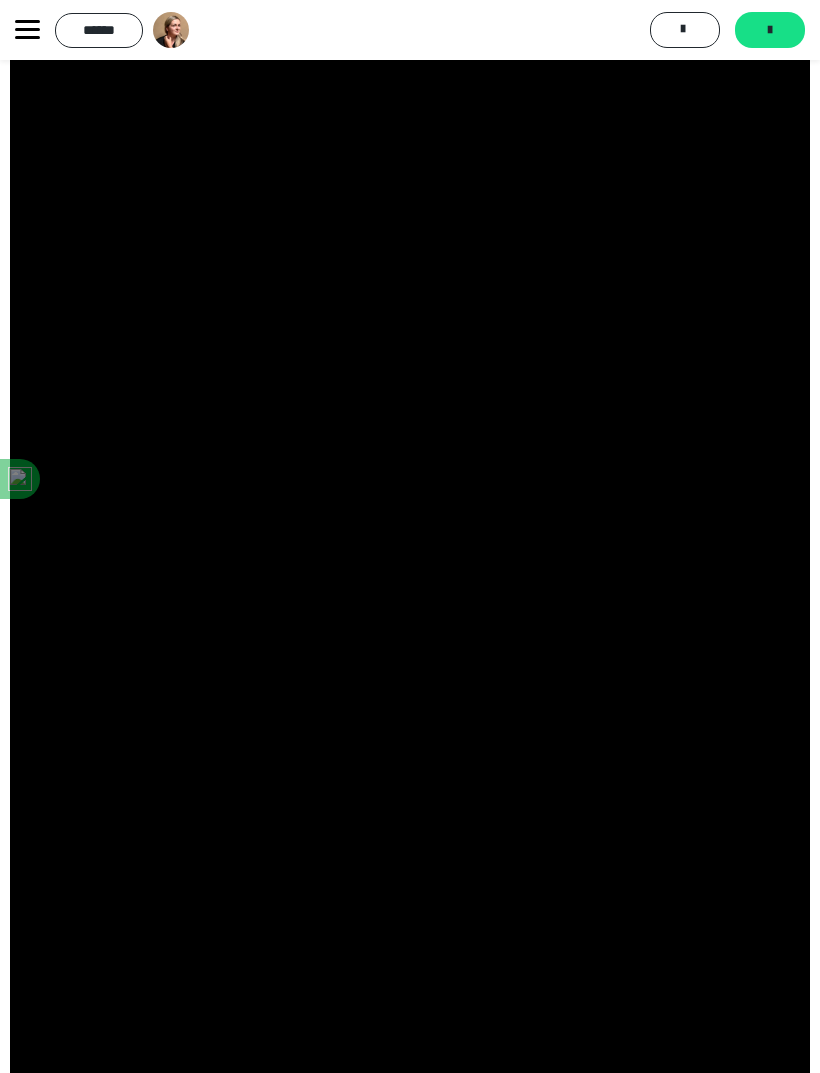 click at bounding box center (410, 477) 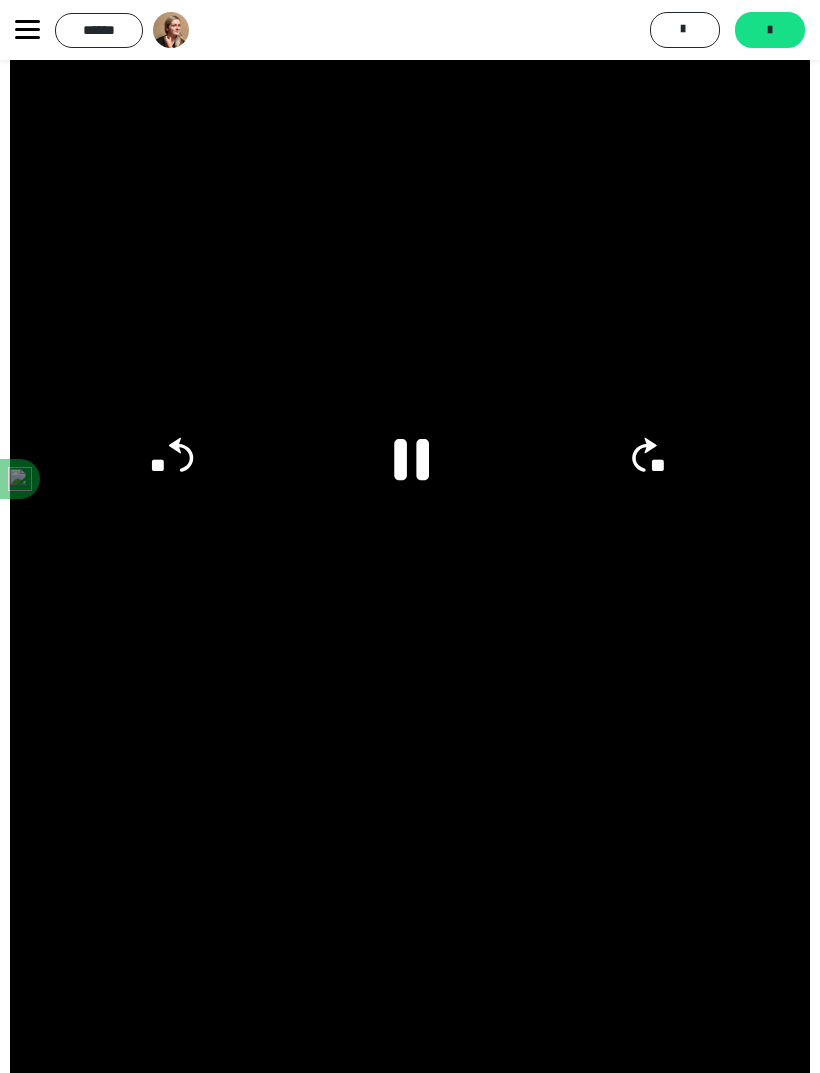 click on "**" 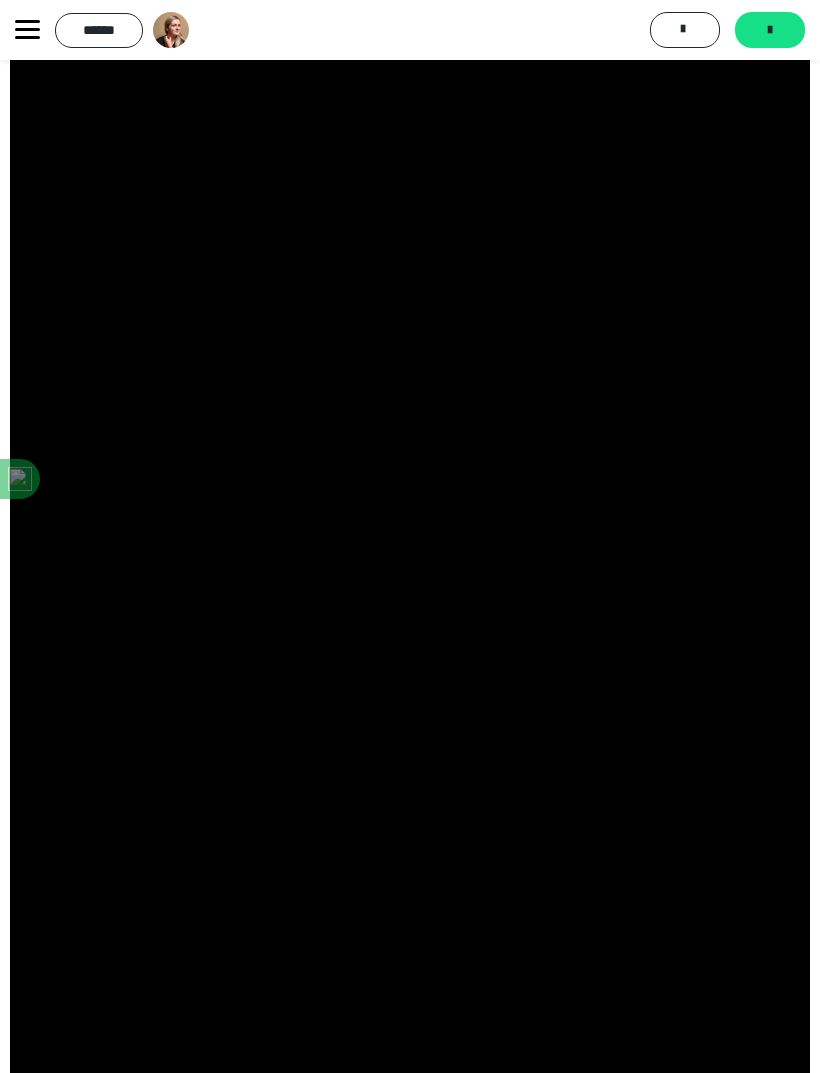 click at bounding box center [410, 477] 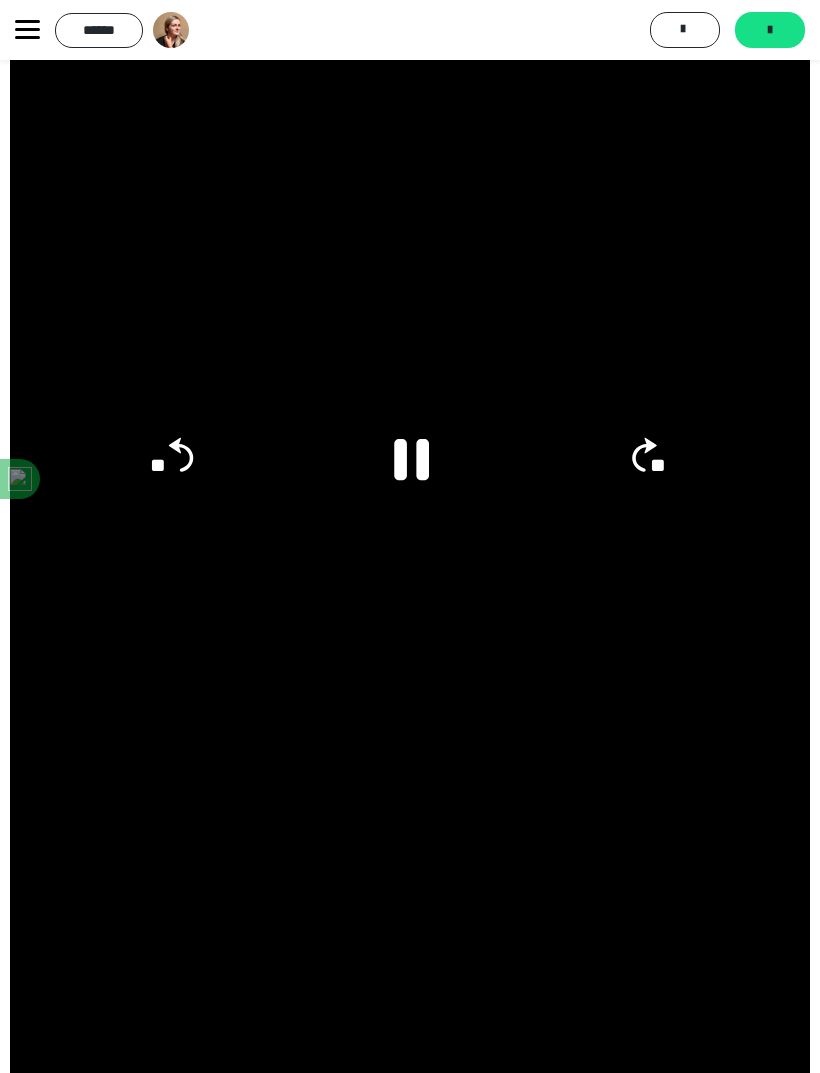 click on "**" 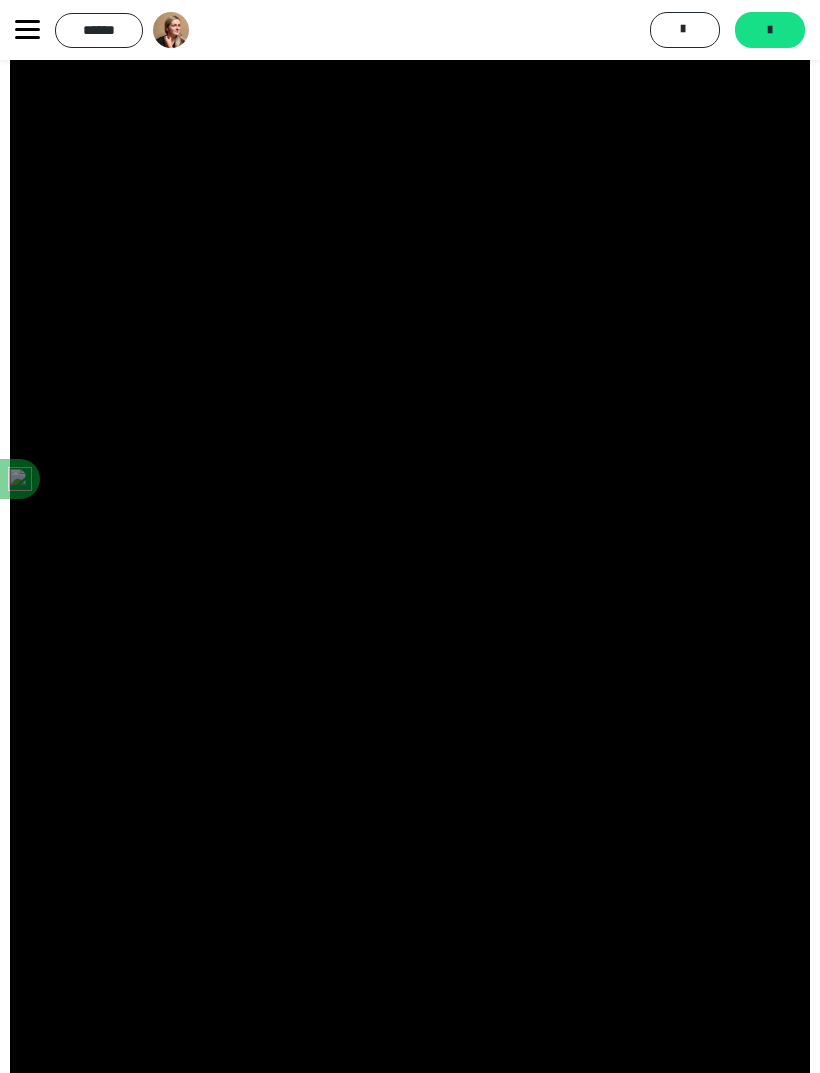 click at bounding box center (770, 30) 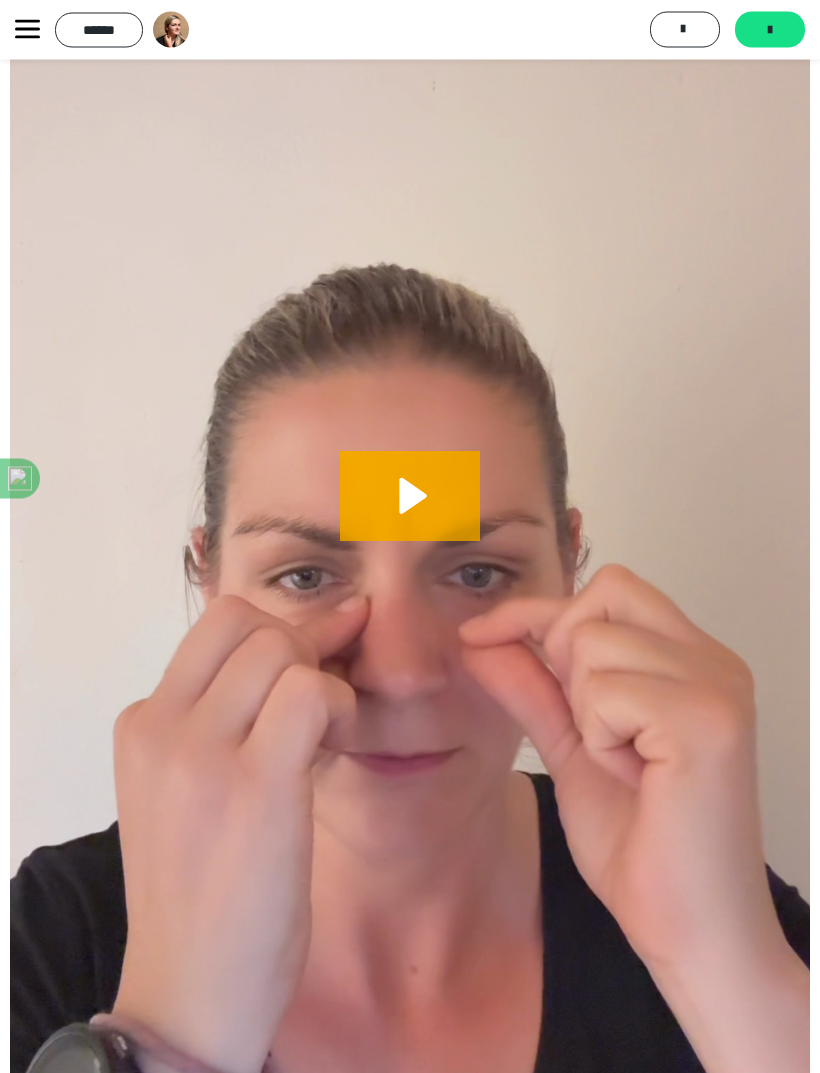 scroll, scrollTop: 937, scrollLeft: 0, axis: vertical 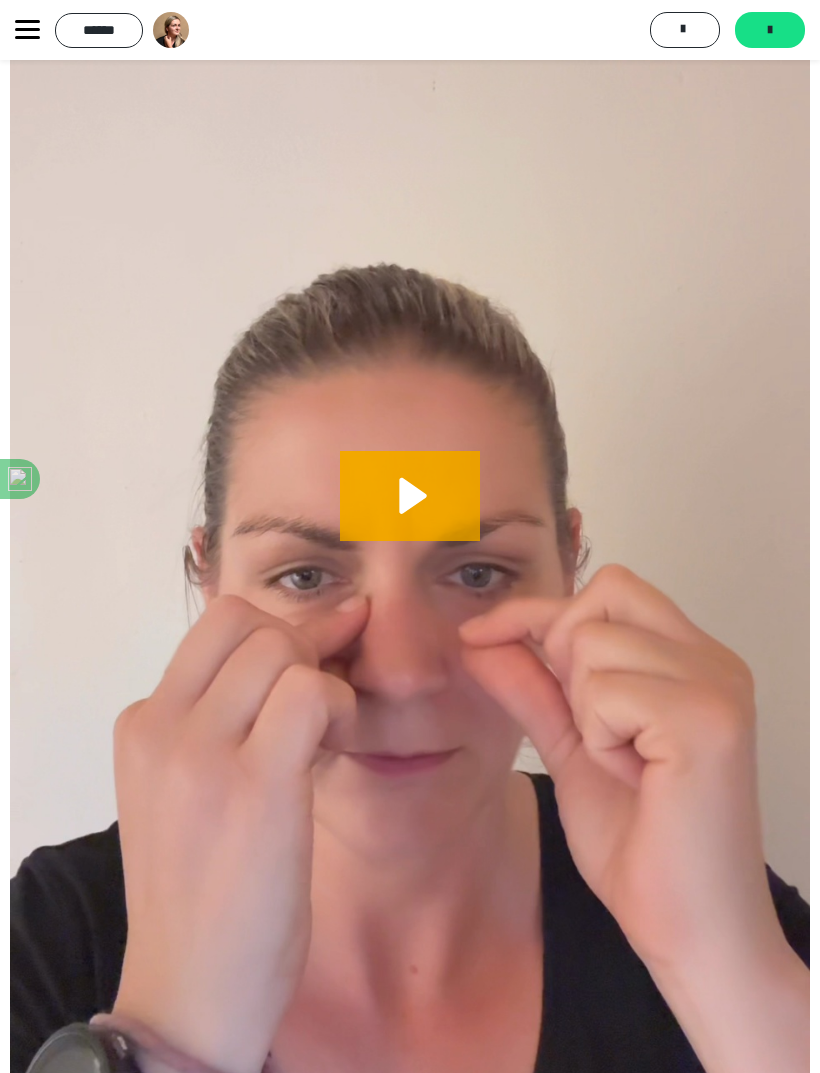 click 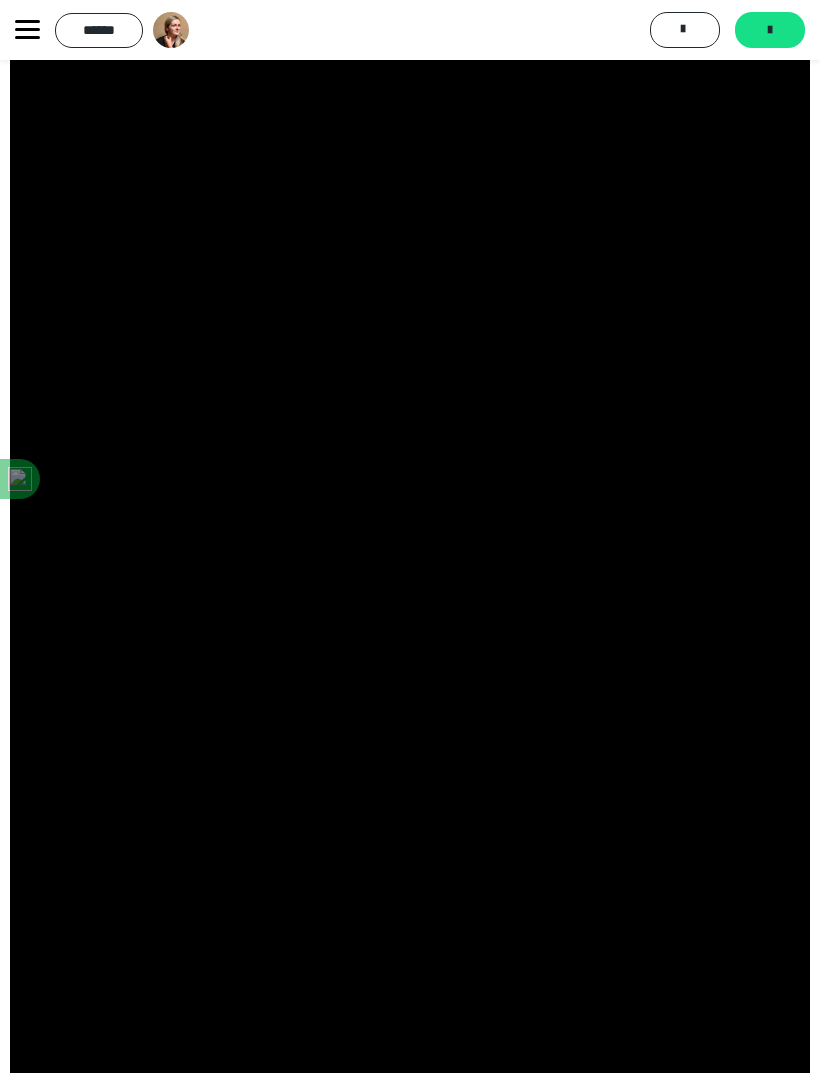 click at bounding box center [410, 515] 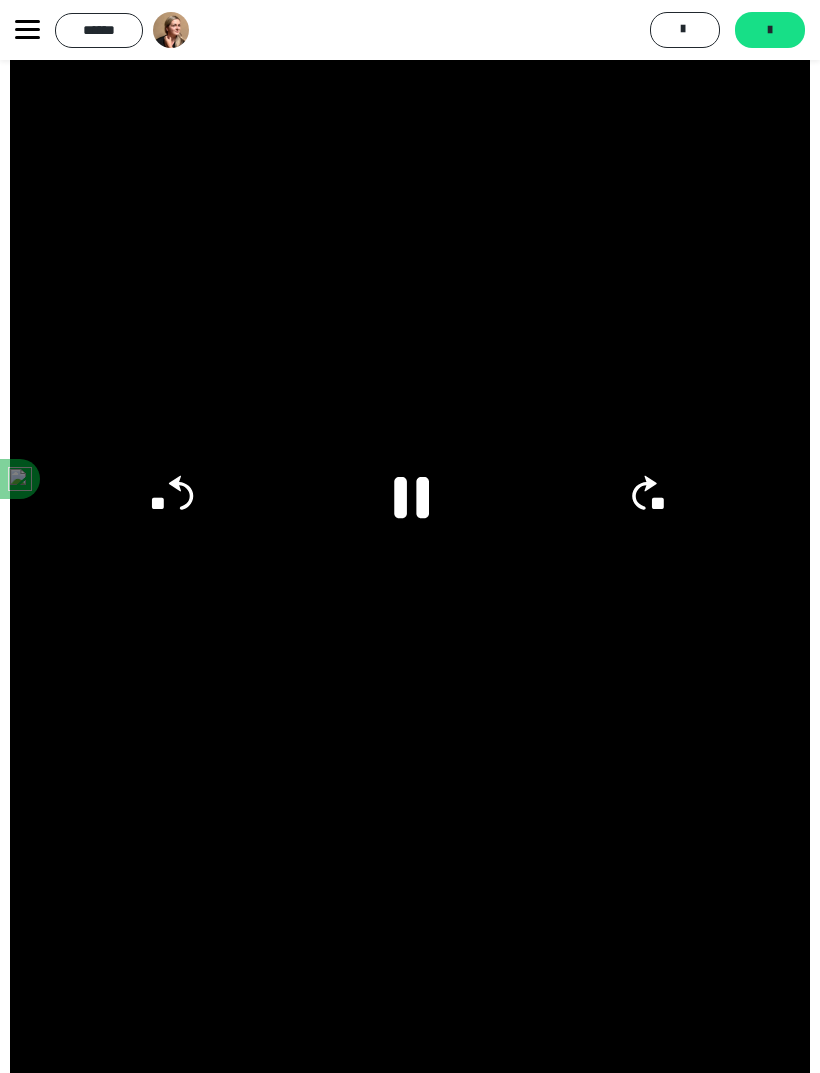 click on "**" 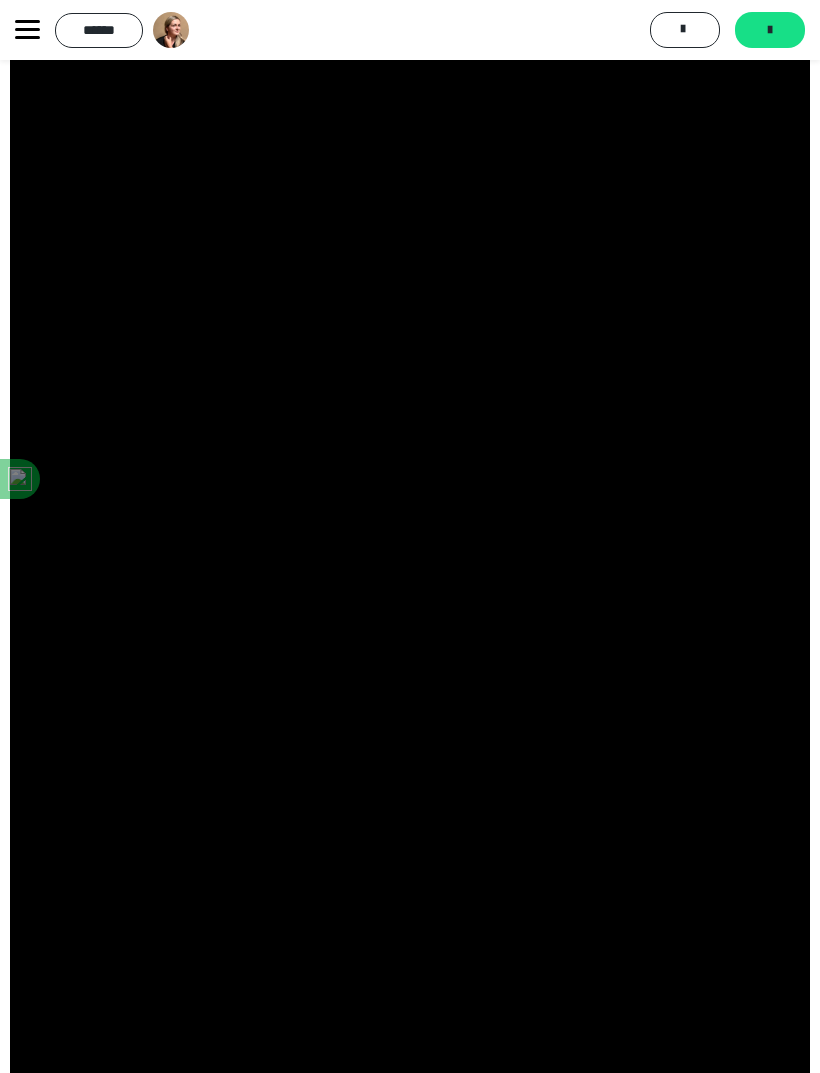 click on "*******" at bounding box center [770, 30] 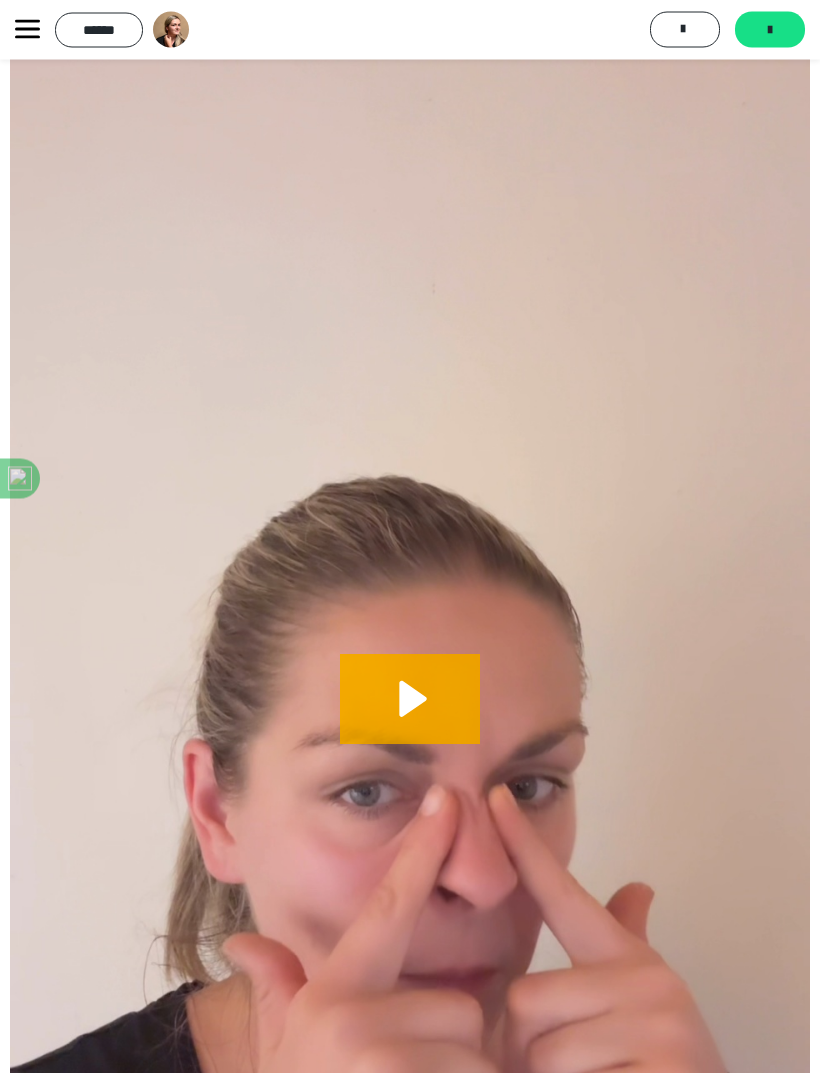 click 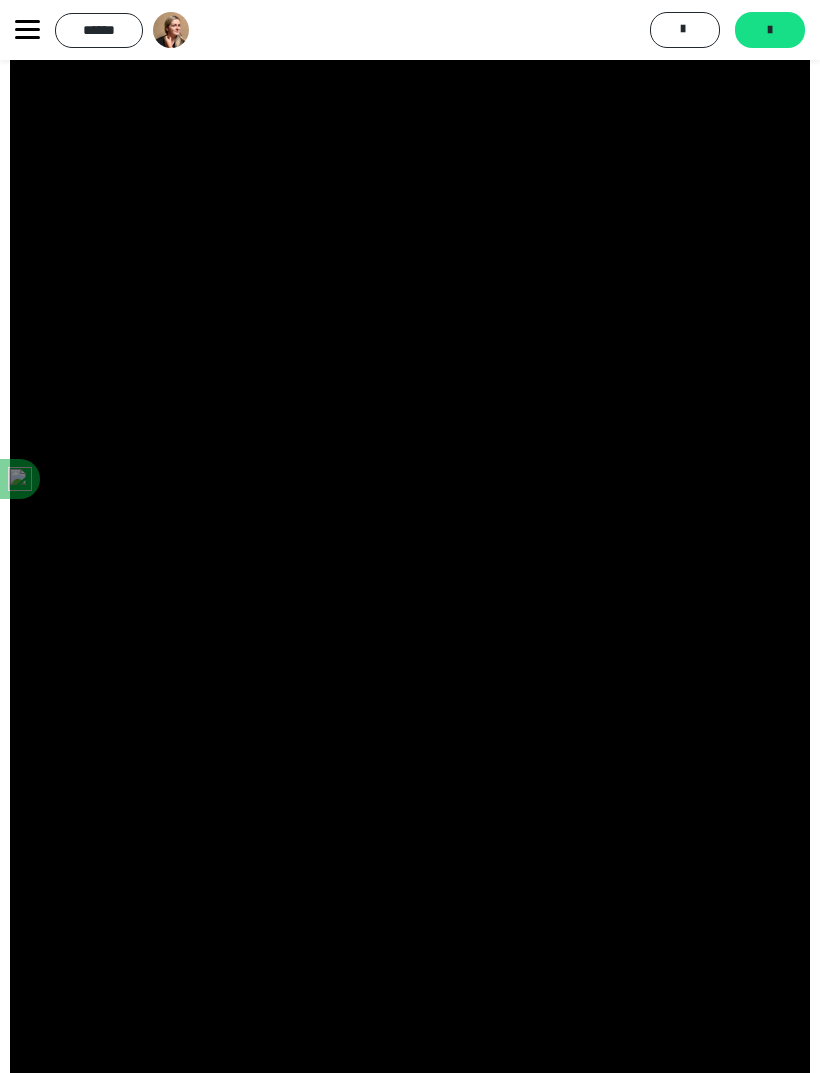 click on "*******" at bounding box center [770, 30] 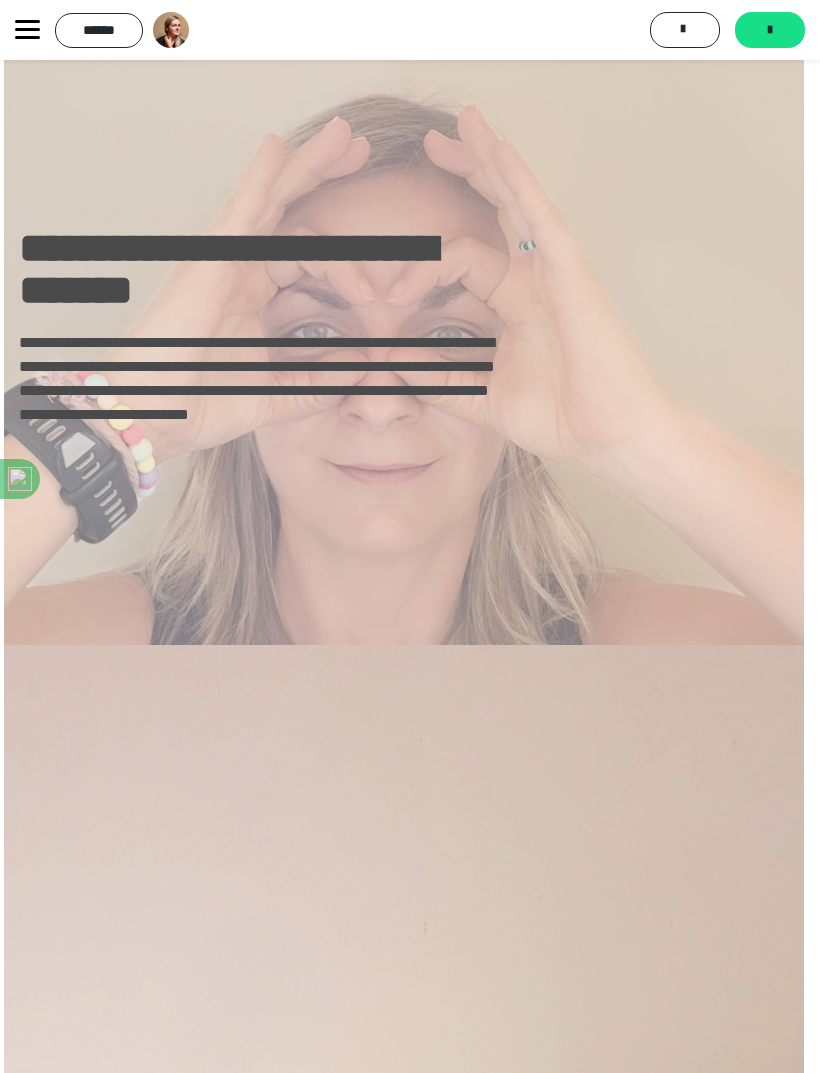 scroll, scrollTop: 358, scrollLeft: 2, axis: both 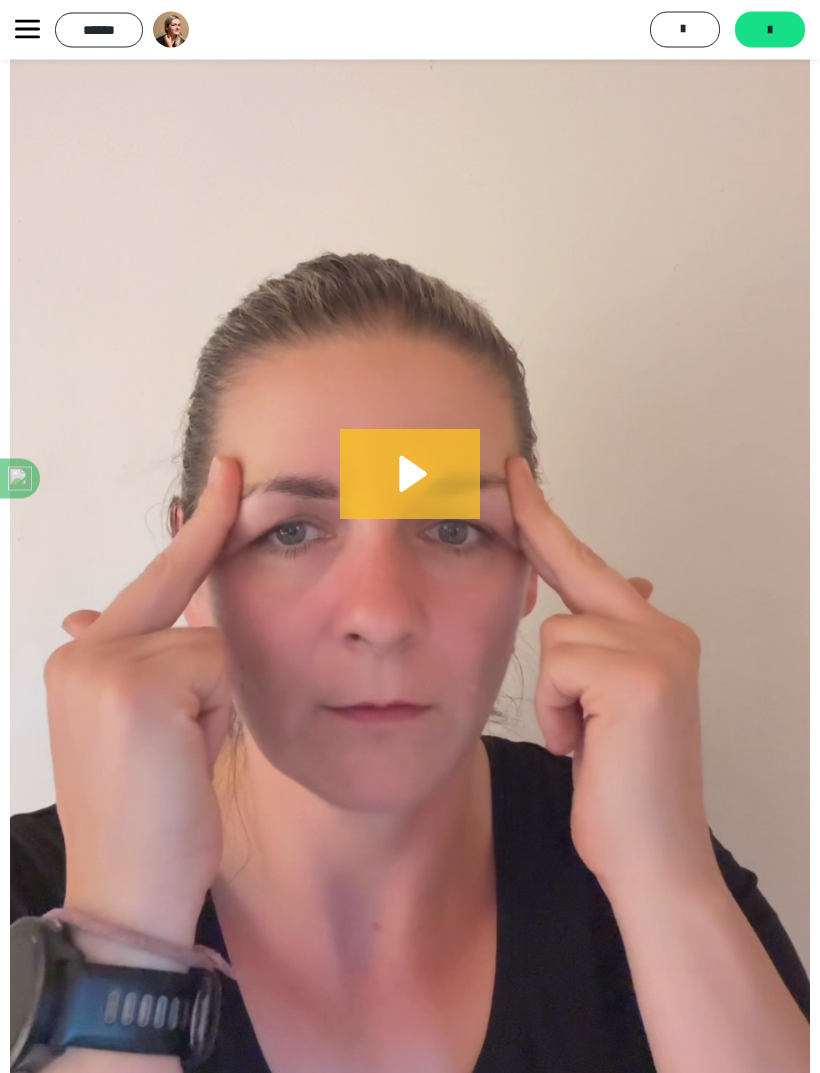 click 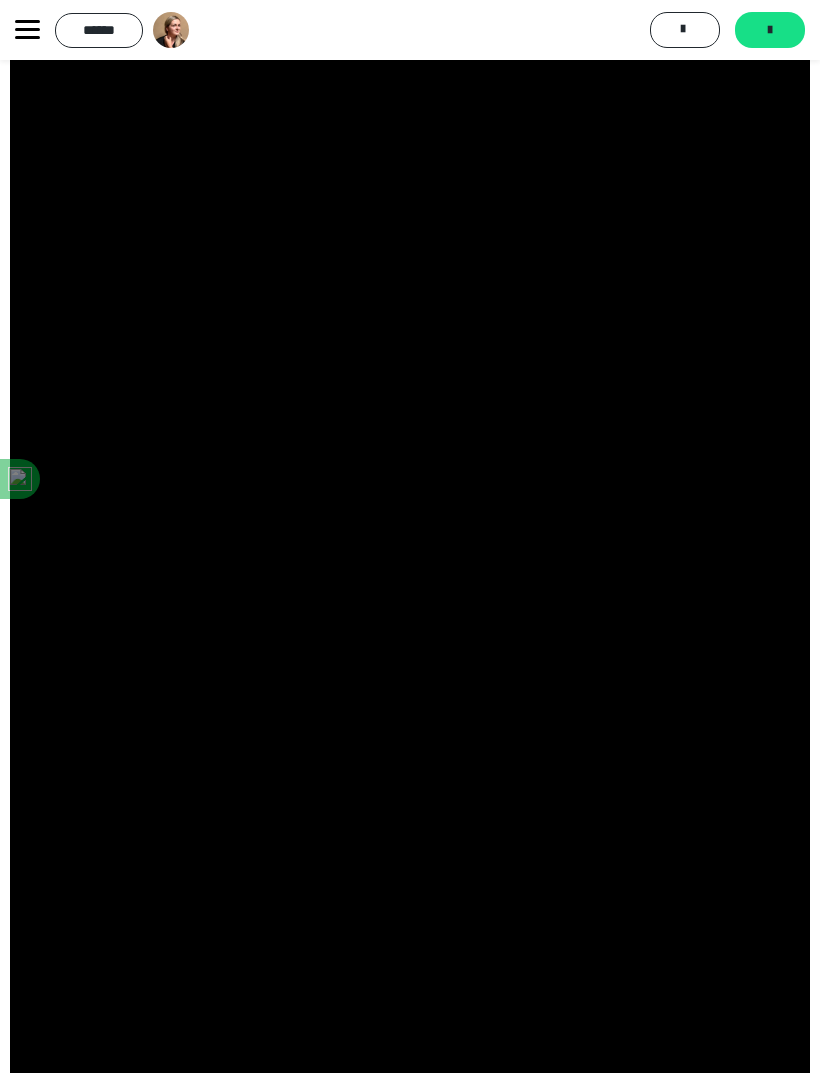 click on "*******" at bounding box center (770, 30) 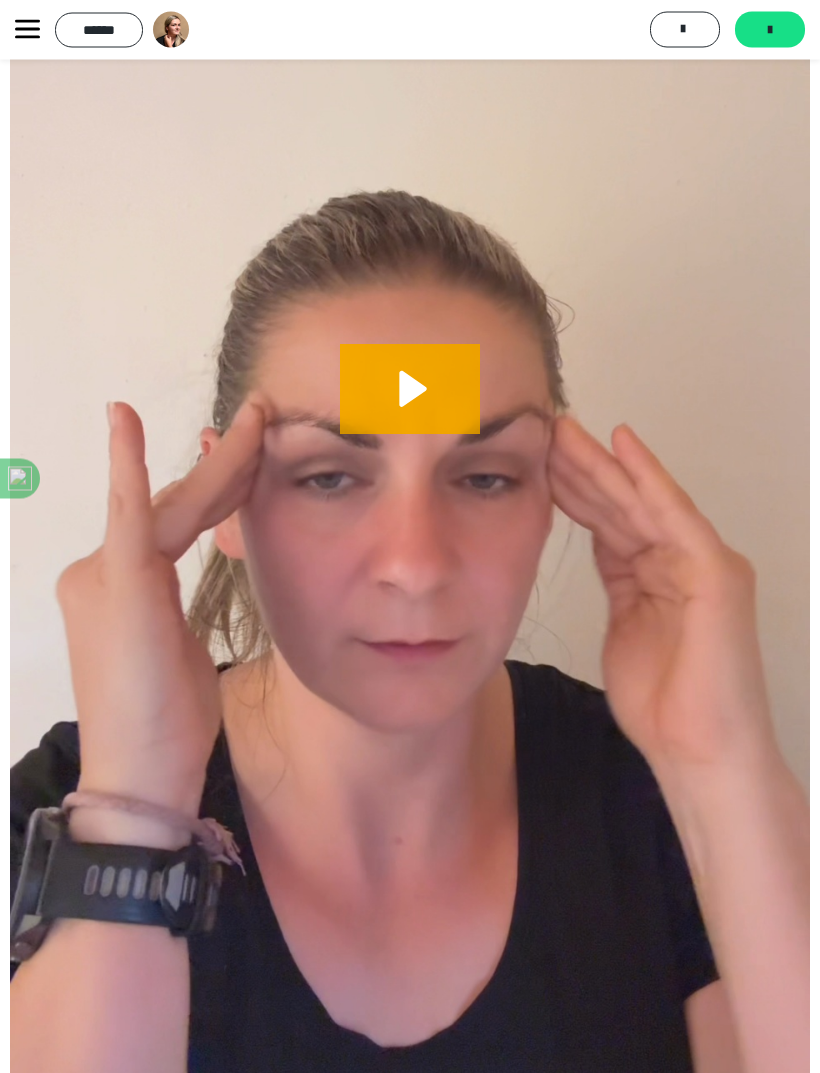scroll, scrollTop: 1091, scrollLeft: 0, axis: vertical 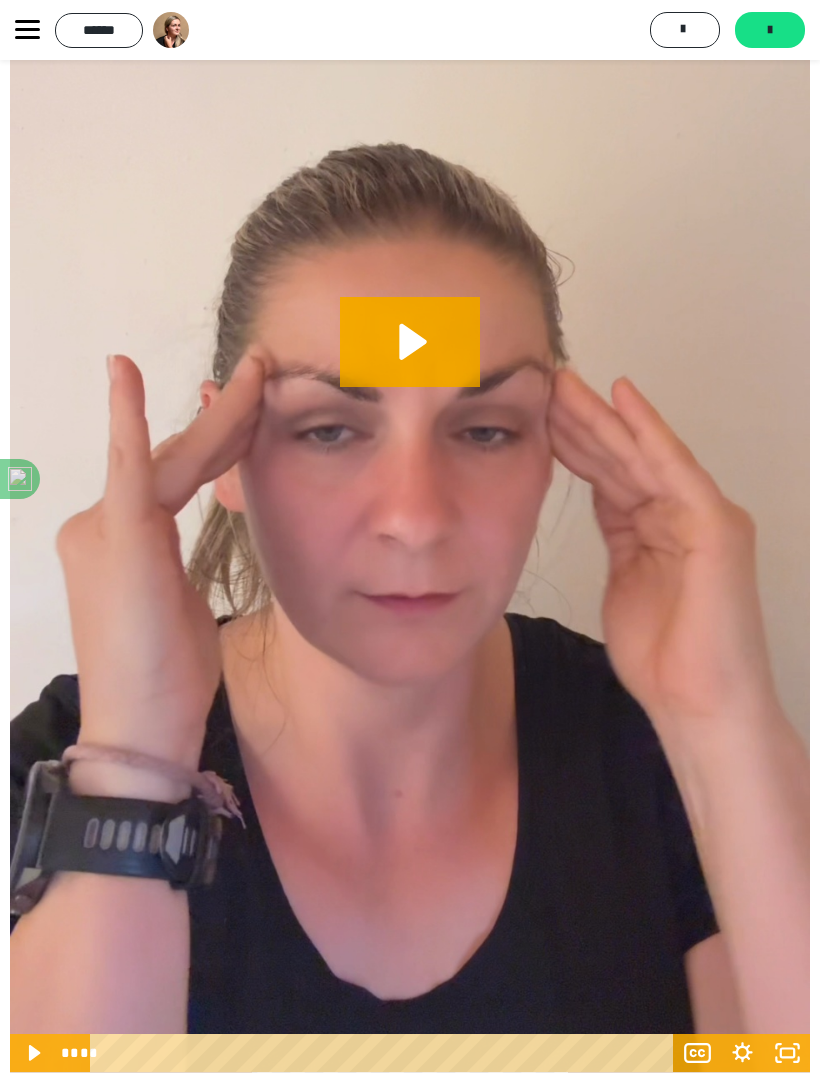 click 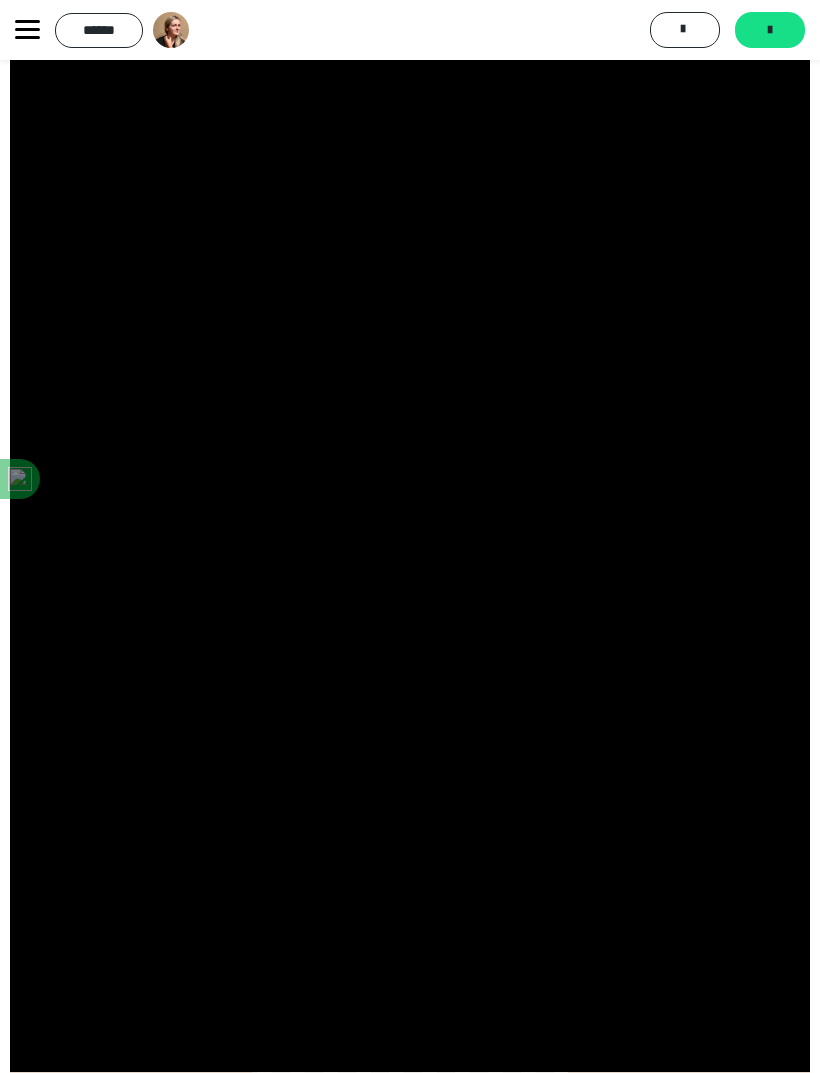 click at bounding box center [770, 30] 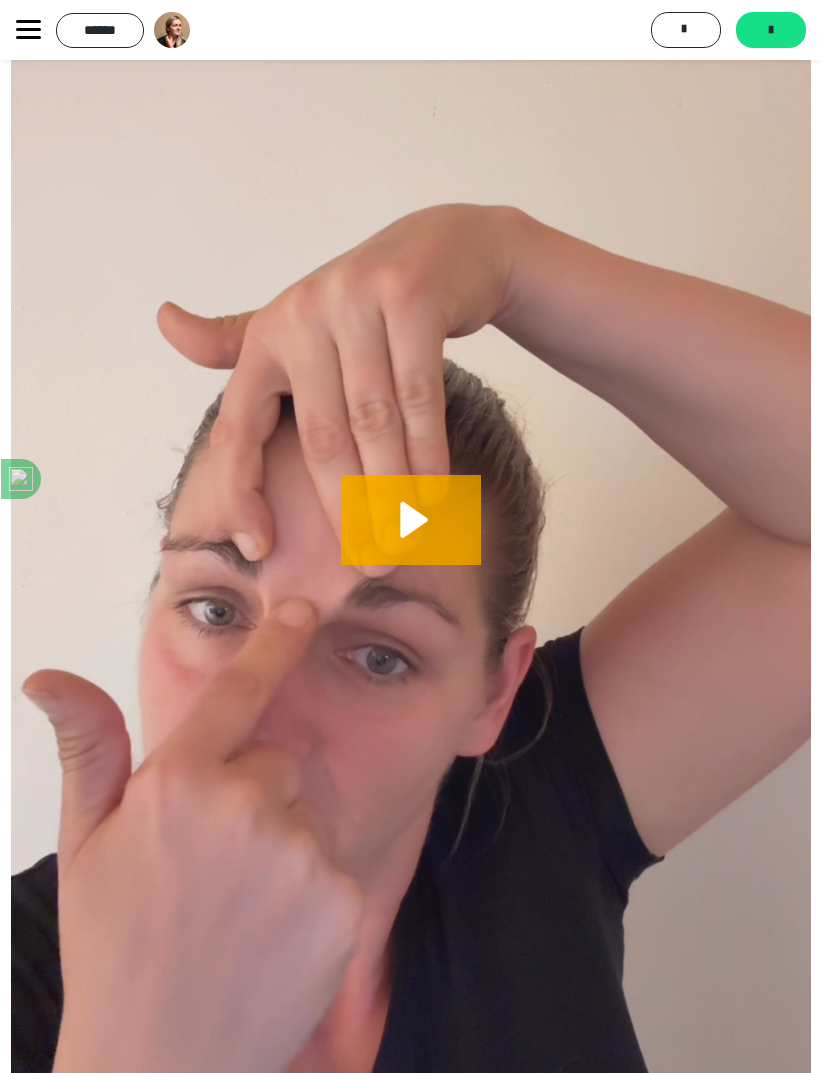 scroll, scrollTop: 926, scrollLeft: 0, axis: vertical 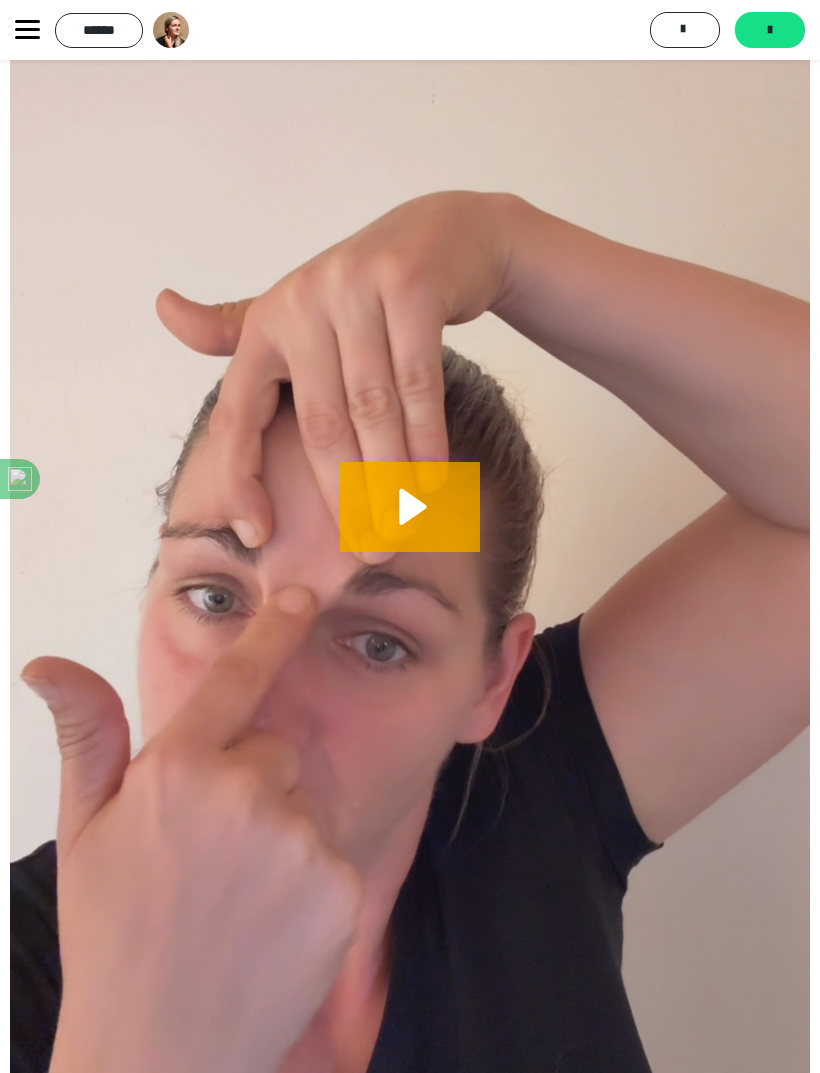 click 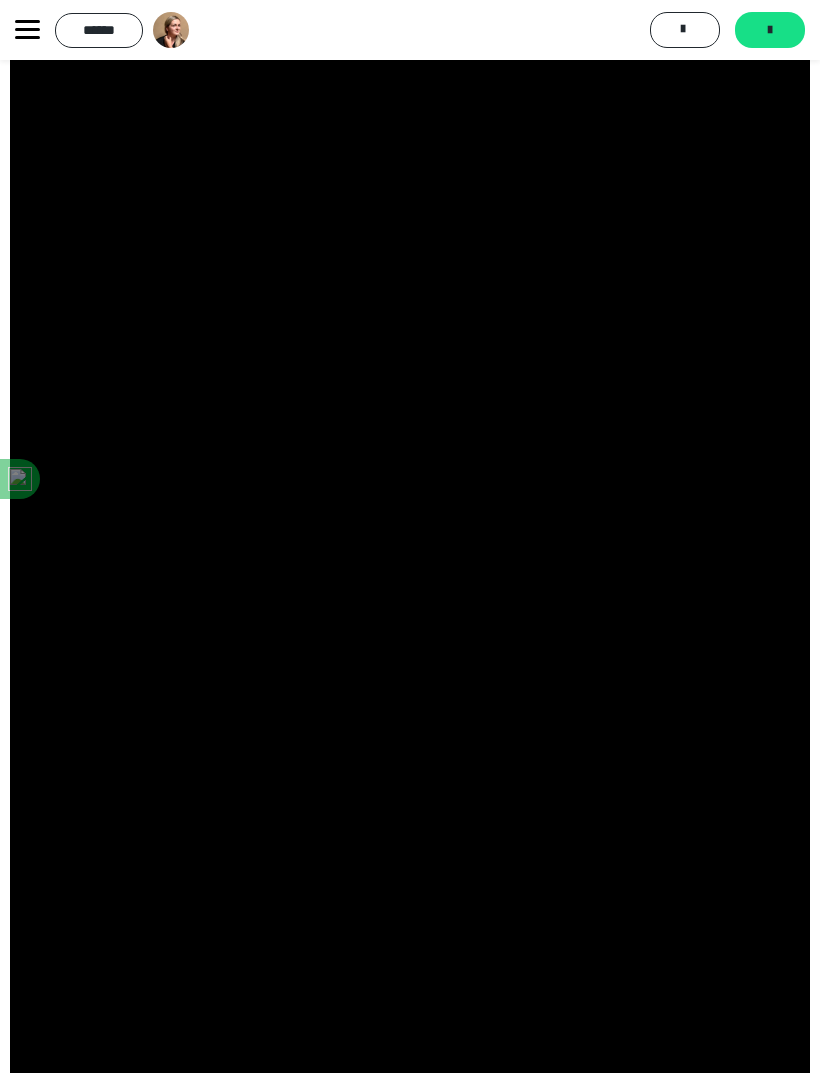 click on "**********" at bounding box center [410, 30] 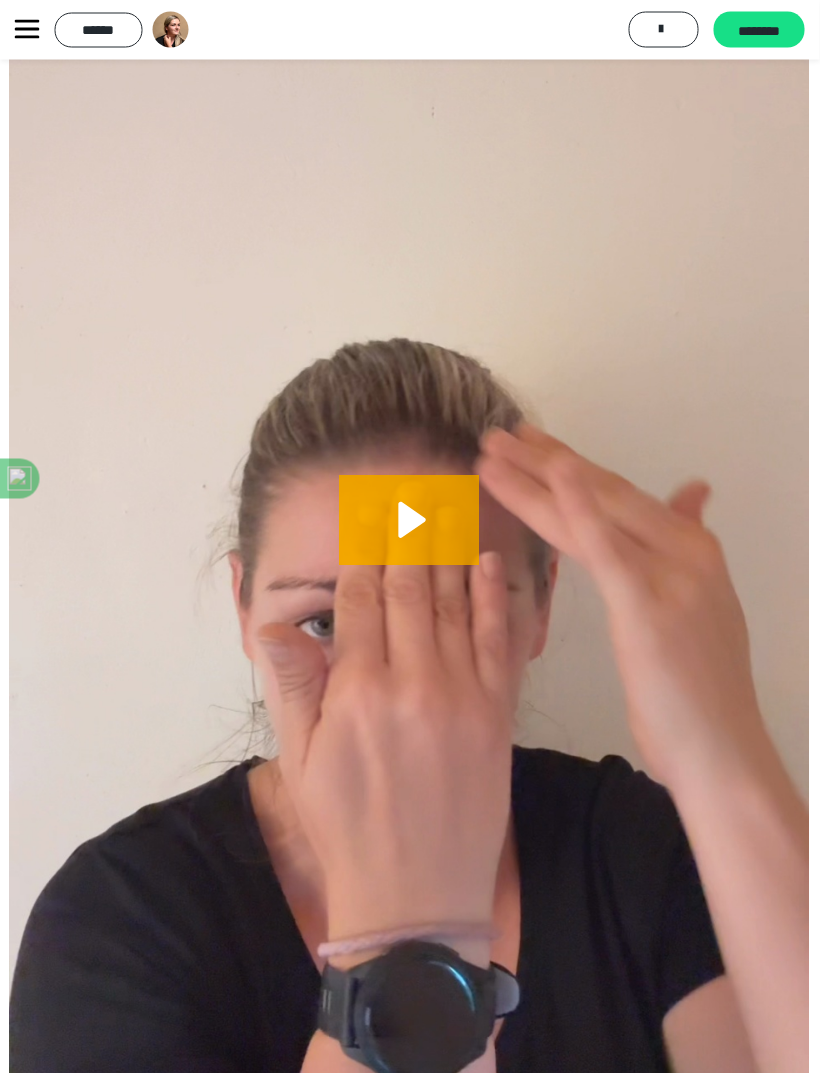 scroll, scrollTop: 913, scrollLeft: 3, axis: both 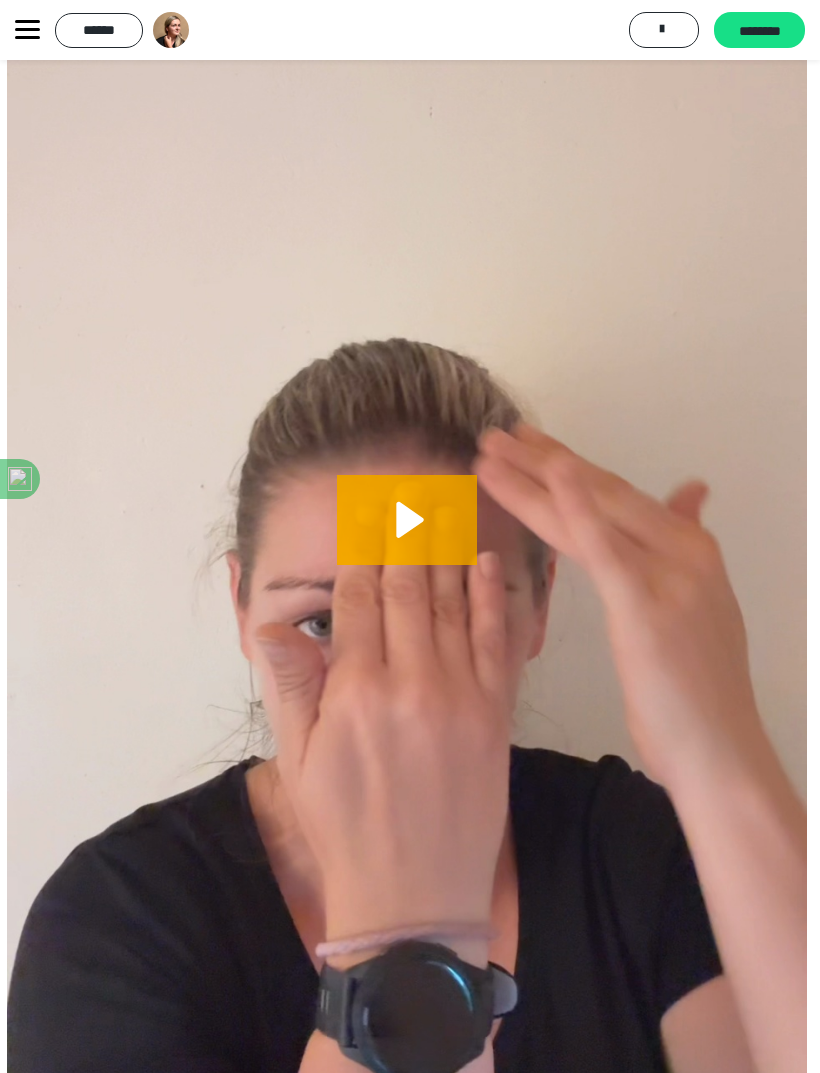 click 